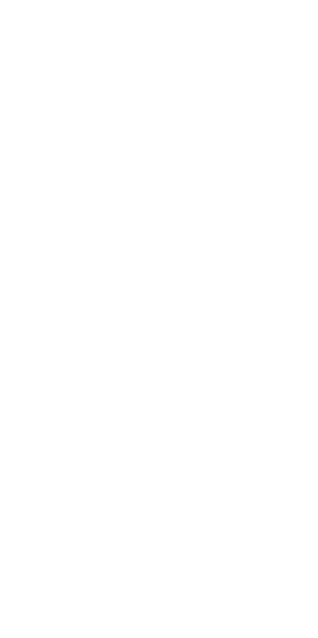 scroll, scrollTop: 0, scrollLeft: 0, axis: both 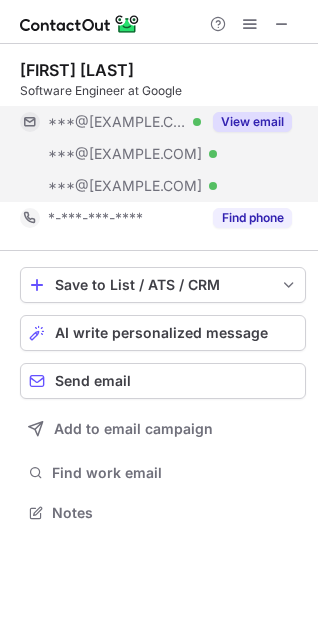 click on "[USERNAME]@[EXAMPLE].com Verified" at bounding box center [110, 122] 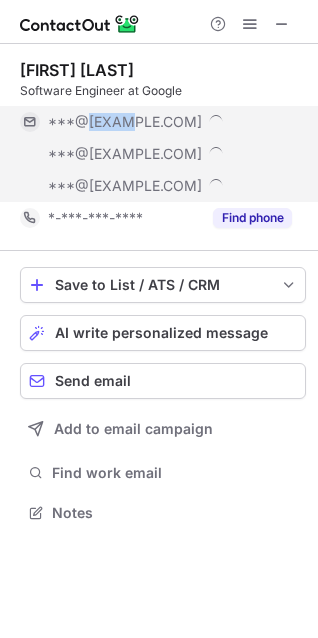 click on "***@[EXAMPLE.COM]" at bounding box center (156, 122) 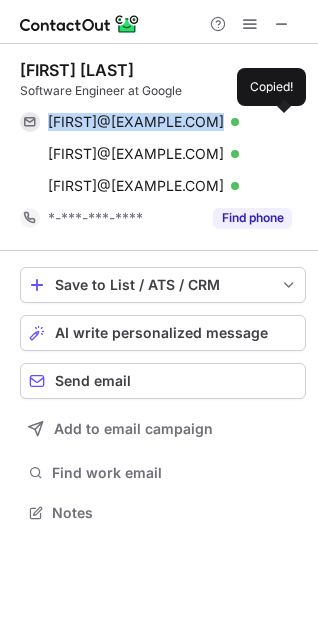 click on "[FIRST]@[EXAMPLE.COM]" at bounding box center [156, 122] 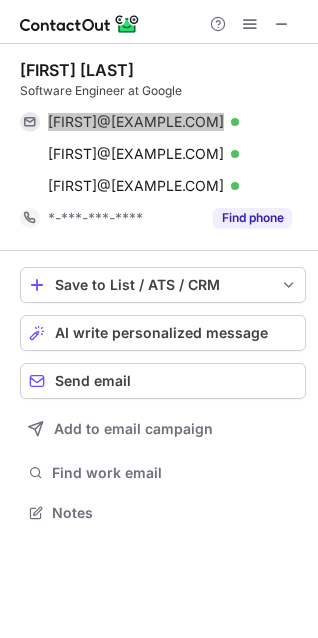 scroll, scrollTop: 440, scrollLeft: 318, axis: both 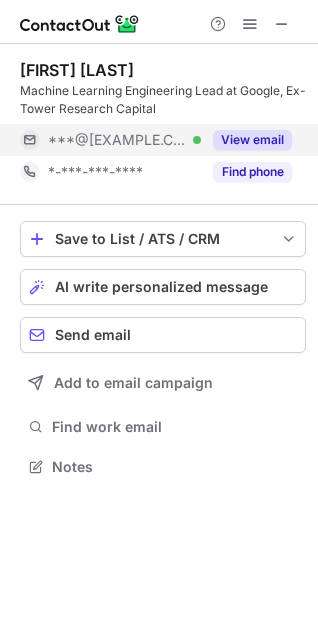 click on "[USERNAME]@[EXAMPLE].com Verified" at bounding box center (110, 140) 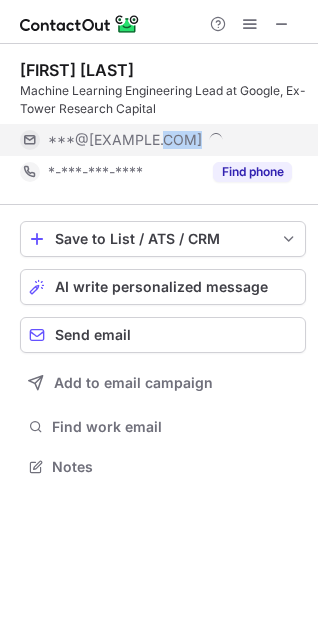 click on "***@[EXAMPLE.COM]" at bounding box center (156, 140) 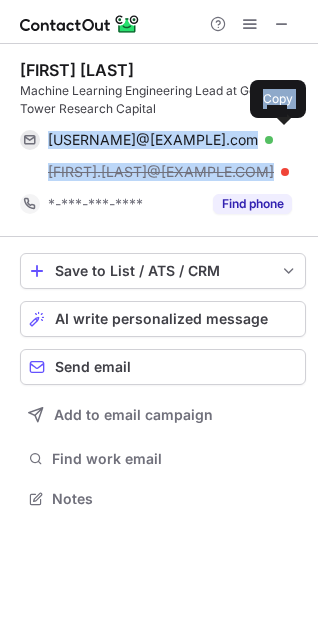 scroll, scrollTop: 10, scrollLeft: 9, axis: both 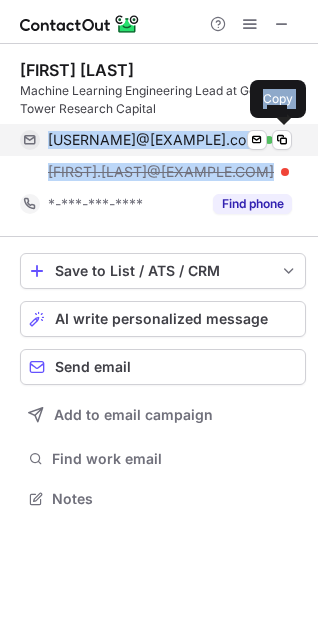 click on "[USERNAME]@[EXAMPLE].com" at bounding box center (153, 140) 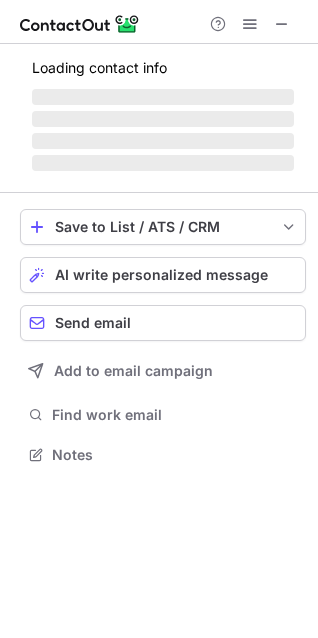 scroll, scrollTop: 440, scrollLeft: 318, axis: both 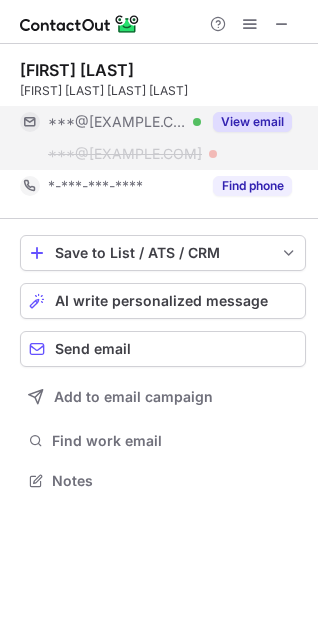 click on "***@[EXAMPLE.COM]" at bounding box center (117, 122) 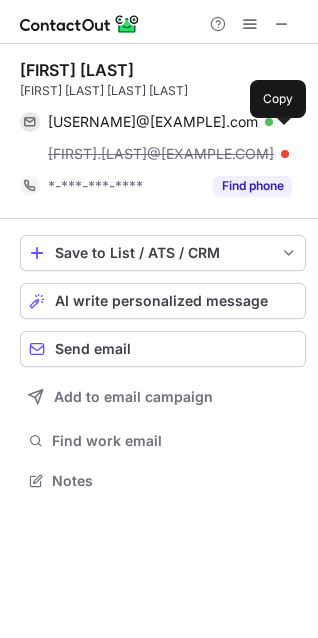 click on "[USERNAME]@[EXAMPLE].com" at bounding box center [153, 122] 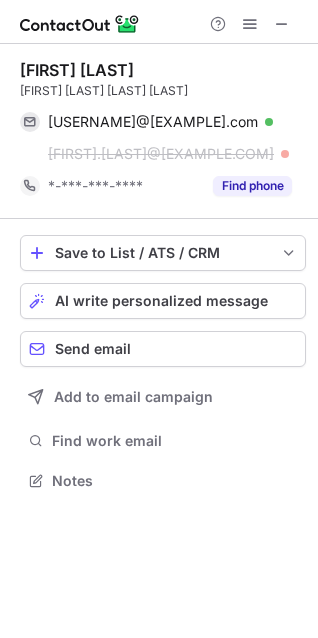 scroll, scrollTop: 440, scrollLeft: 318, axis: both 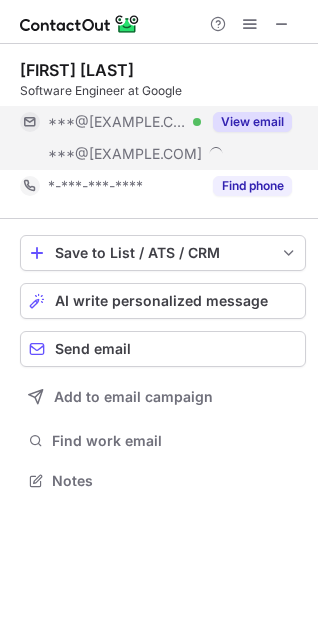 click on "[USERNAME]@[EXAMPLE].com Verified" at bounding box center [110, 122] 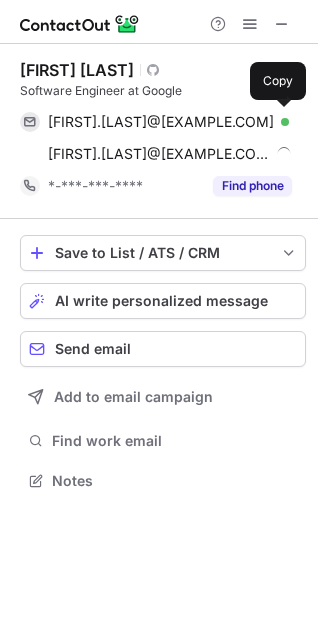 click on "[FIRST].[LAST]@[EXAMPLE.COM]" at bounding box center [161, 122] 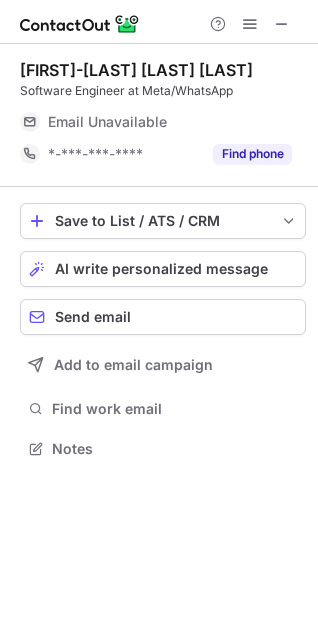 scroll, scrollTop: 434, scrollLeft: 318, axis: both 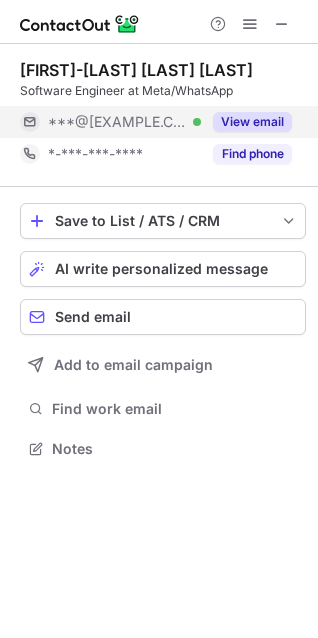 click on "[USERNAME]@[EXAMPLE].com Verified" at bounding box center (110, 122) 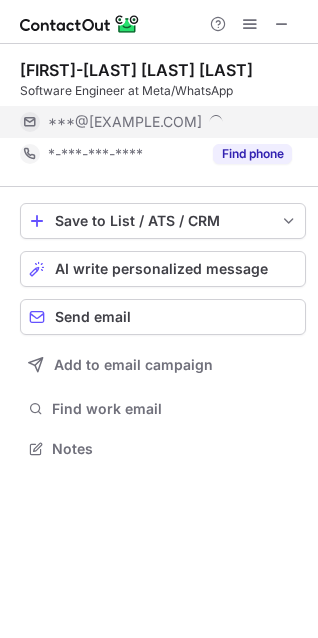 click on "***@[EXAMPLE.COM]" at bounding box center [125, 122] 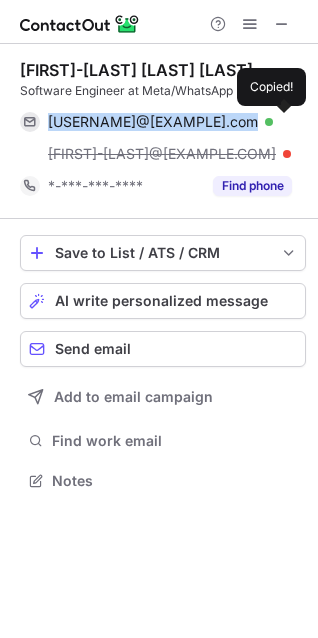 click on "[USERNAME]@[EXAMPLE].com" at bounding box center (153, 122) 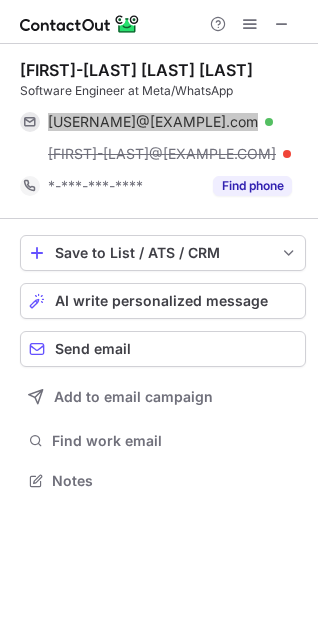 scroll, scrollTop: 440, scrollLeft: 318, axis: both 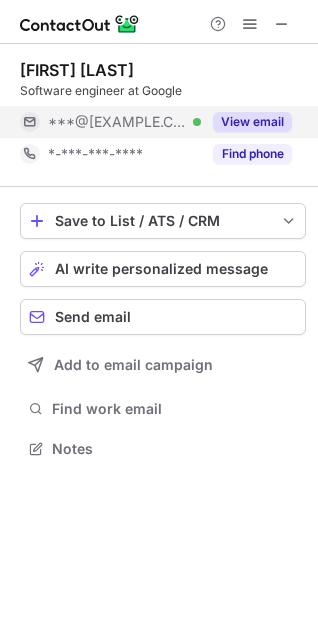 click on "***@[EXAMPLE.COM]" at bounding box center (117, 122) 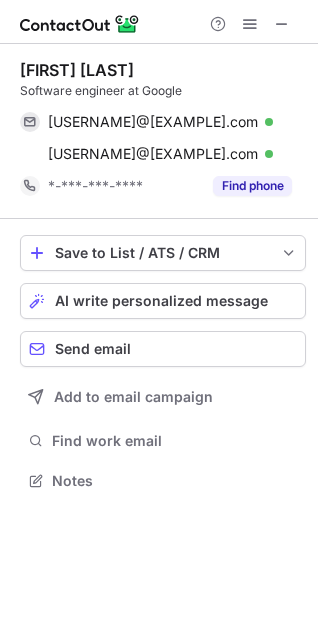 scroll, scrollTop: 9, scrollLeft: 9, axis: both 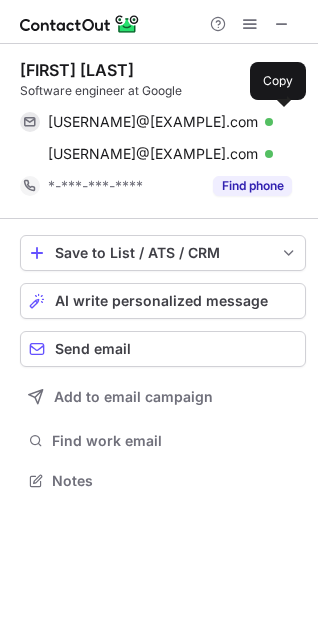 click on "[USERNAME]@[EXAMPLE].com" at bounding box center (153, 122) 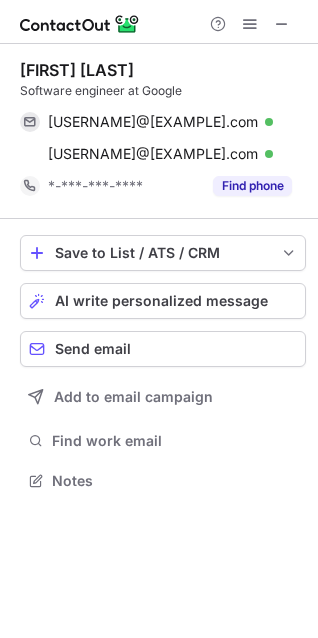 scroll, scrollTop: 440, scrollLeft: 318, axis: both 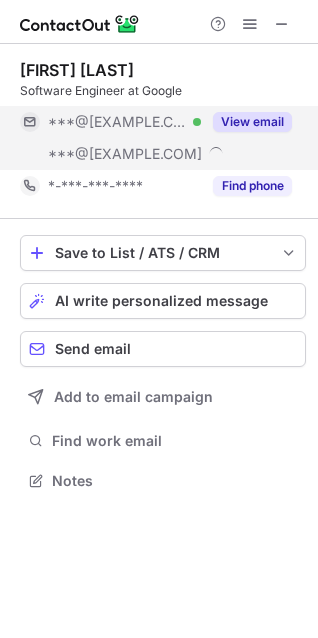 click on "***@[EXAMPLE.COM]" at bounding box center [117, 122] 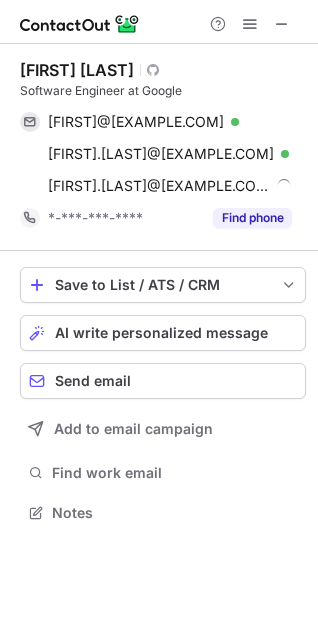 scroll, scrollTop: 9, scrollLeft: 9, axis: both 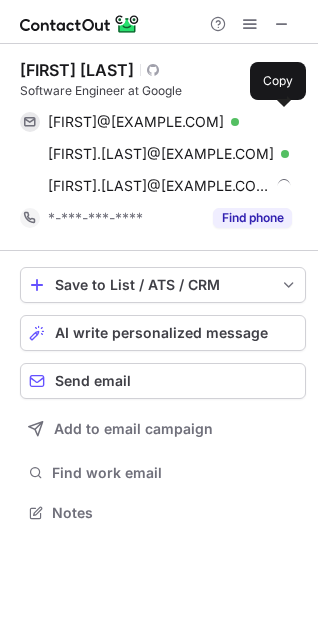 click on "[FIRST]@[EXAMPLE.COM]" at bounding box center [136, 122] 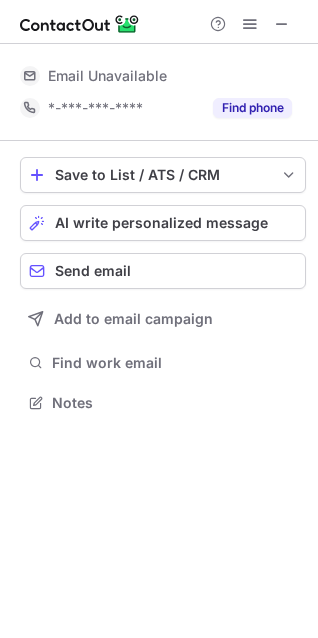 scroll, scrollTop: 440, scrollLeft: 318, axis: both 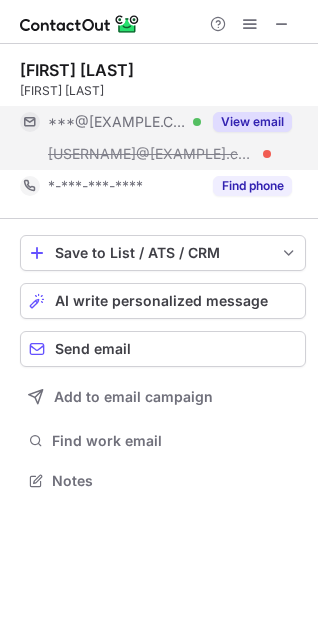 click on "***@[EXAMPLE.COM]" at bounding box center (117, 122) 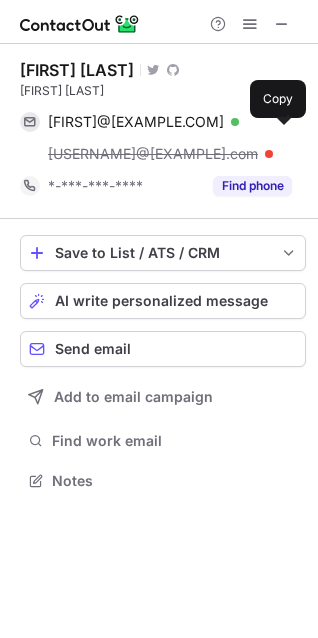 click on "[FIRST]@[EXAMPLE.COM]" at bounding box center [136, 122] 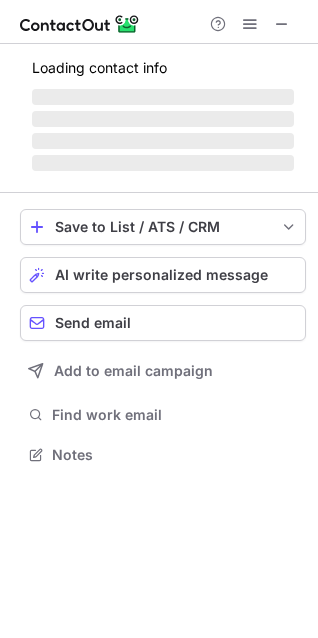 scroll, scrollTop: 440, scrollLeft: 318, axis: both 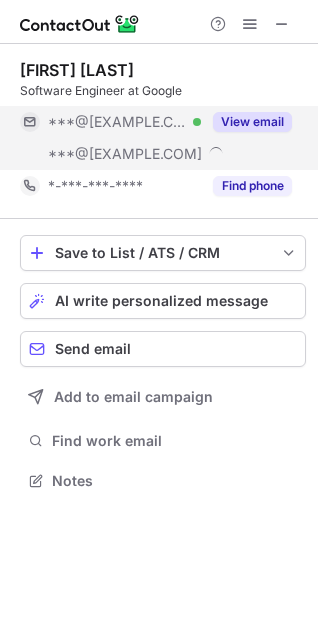 click on "[USERNAME]@[EXAMPLE].com Verified" at bounding box center [124, 122] 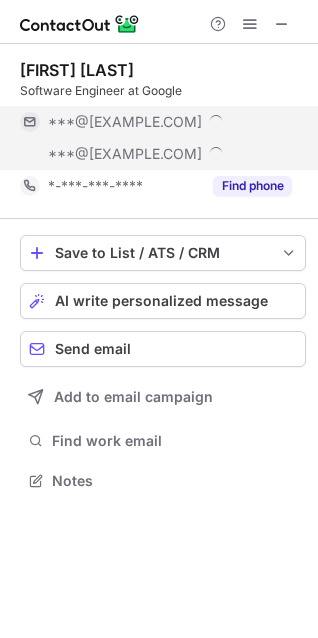 scroll, scrollTop: 9, scrollLeft: 9, axis: both 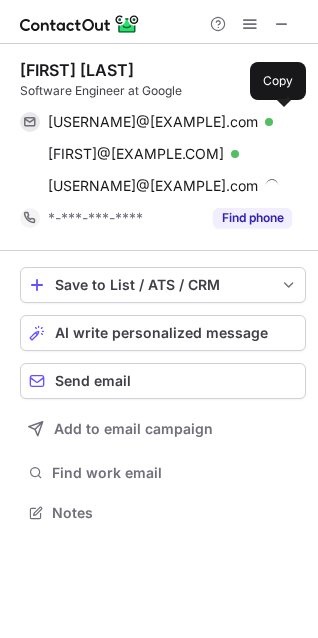 click on "[USERNAME]@[EXAMPLE].com" at bounding box center [153, 122] 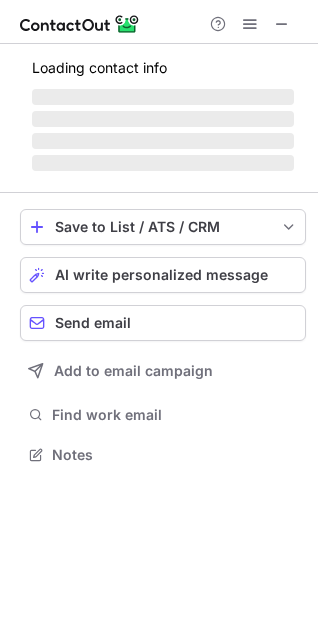 scroll, scrollTop: 440, scrollLeft: 318, axis: both 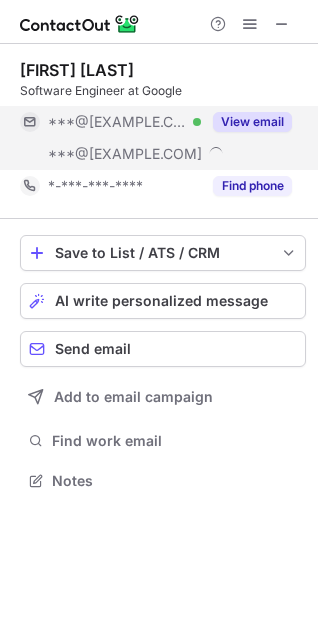 click on "[USERNAME]@[EXAMPLE].com Verified" at bounding box center [110, 122] 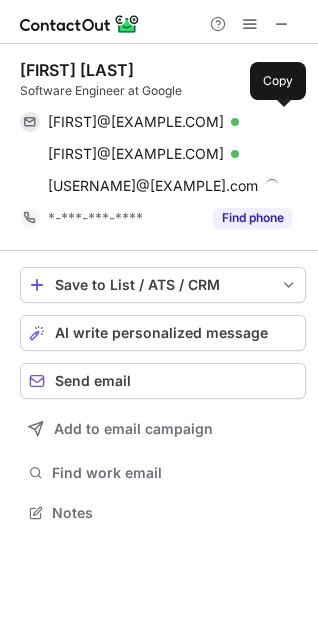 scroll, scrollTop: 9, scrollLeft: 9, axis: both 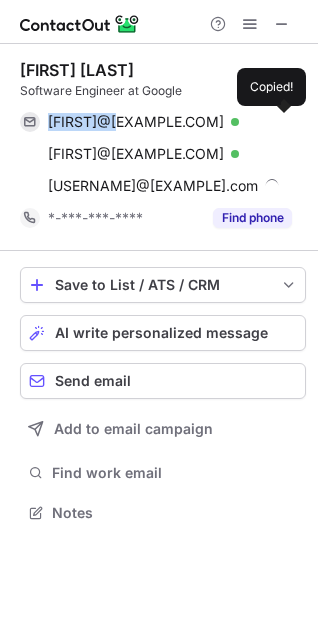 click on "[FIRST]@[EXAMPLE.COM]" at bounding box center (136, 122) 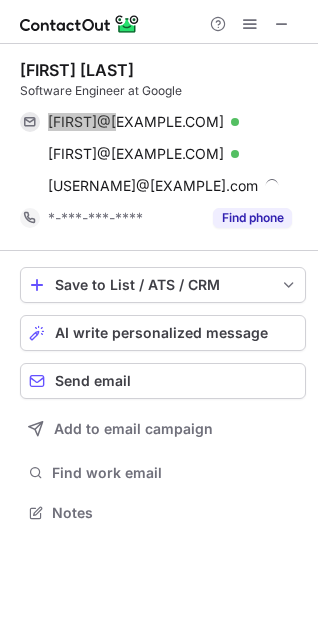 scroll, scrollTop: 440, scrollLeft: 318, axis: both 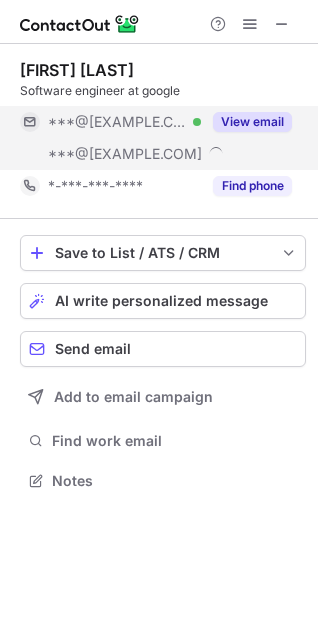 click on "***@[EXAMPLE.COM]" at bounding box center [117, 122] 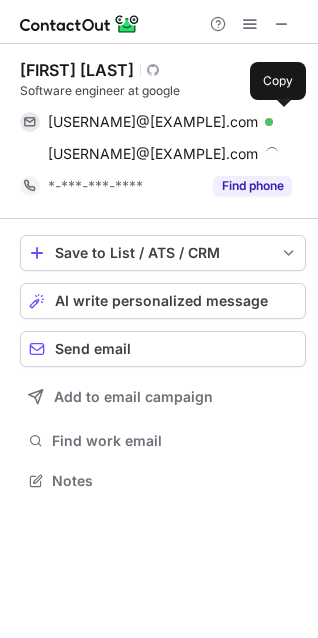 click on "[USERNAME]@[EXAMPLE].com" at bounding box center (153, 122) 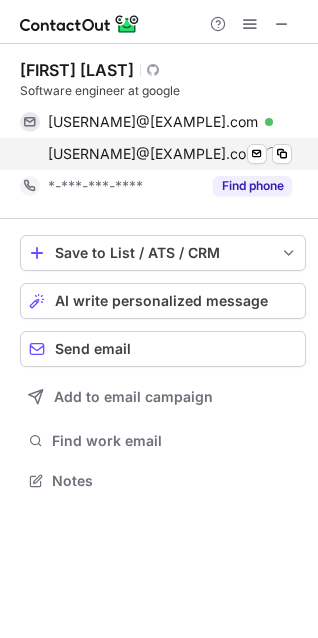 scroll, scrollTop: 434, scrollLeft: 318, axis: both 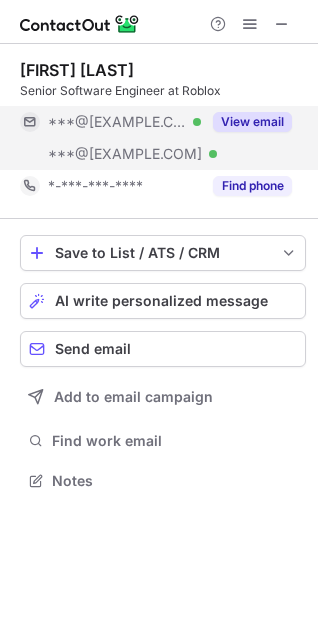 click on "***@[EXAMPLE.COM]" at bounding box center [117, 122] 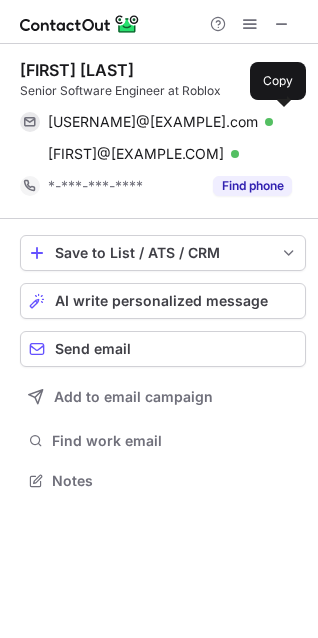click on "[USERNAME]@[EXAMPLE].com" at bounding box center (153, 122) 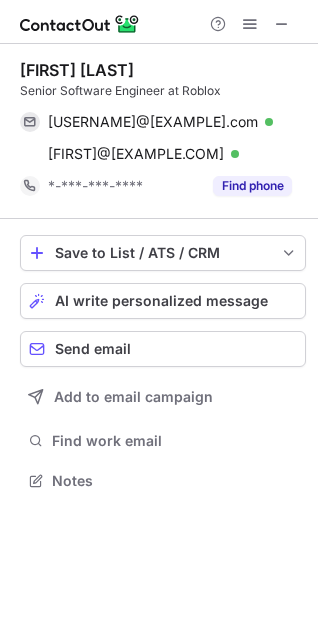 scroll, scrollTop: 440, scrollLeft: 318, axis: both 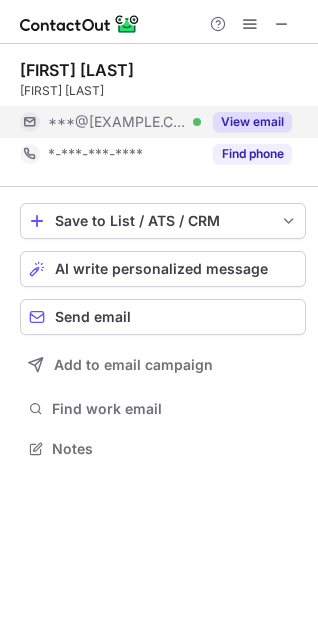 click on "***@[EXAMPLE.COM]" at bounding box center (117, 122) 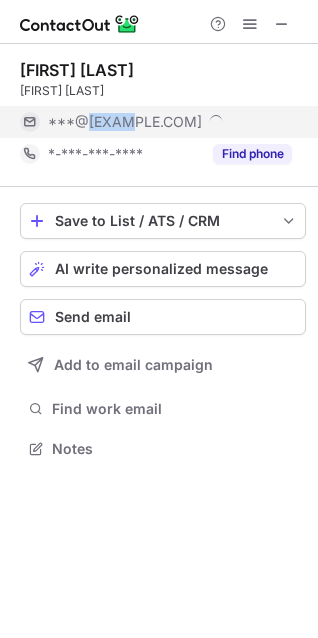 click on "***@[EXAMPLE.COM]" at bounding box center (125, 122) 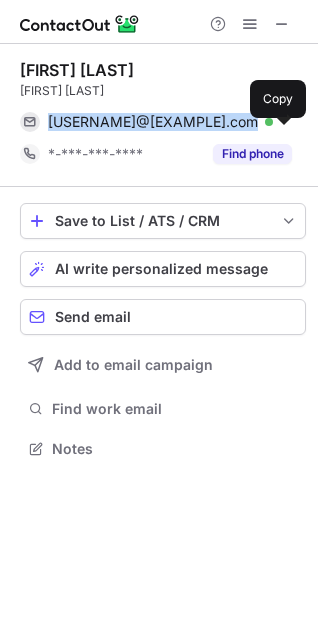 click on "[USERNAME]@[EXAMPLE].com" at bounding box center [153, 122] 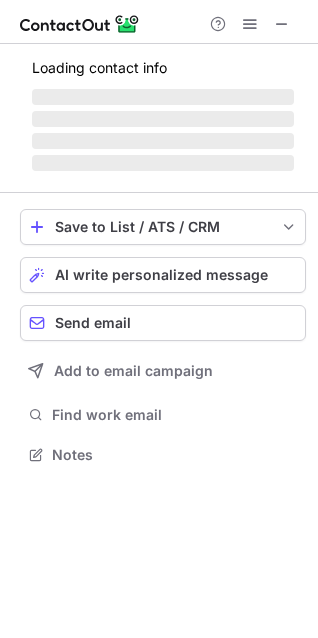 scroll, scrollTop: 440, scrollLeft: 318, axis: both 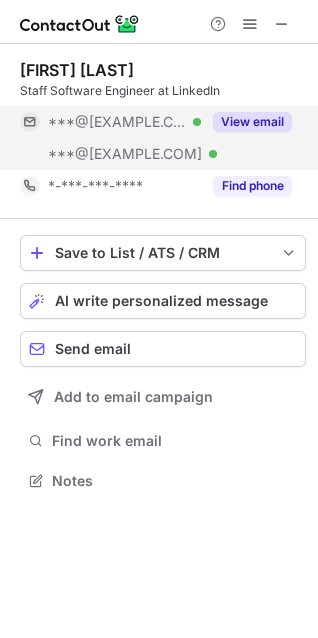 click on "***@[EXAMPLE.COM]" at bounding box center (117, 122) 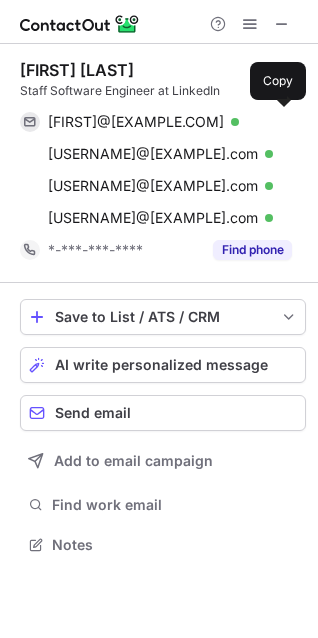 scroll, scrollTop: 9, scrollLeft: 9, axis: both 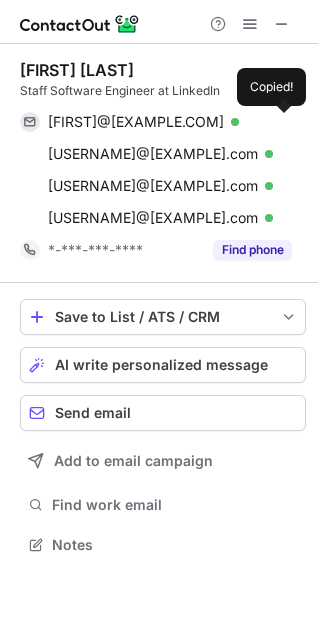 click on "[FIRST]@[EXAMPLE.COM]" at bounding box center (136, 122) 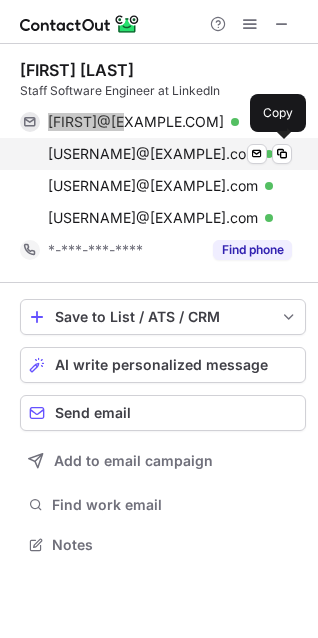 scroll, scrollTop: 434, scrollLeft: 318, axis: both 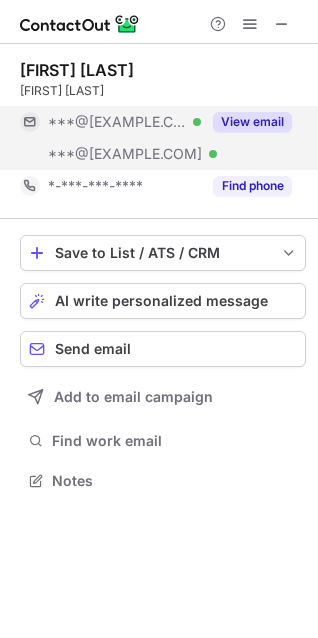 click on "***@[EXAMPLE.COM]" at bounding box center (117, 122) 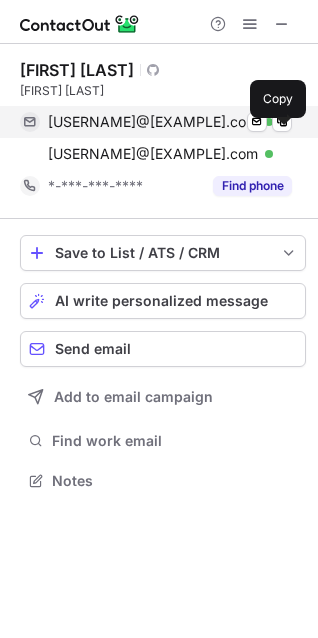 click on "[USERNAME]@[EXAMPLE].com Verified Send email Copy" at bounding box center (156, 122) 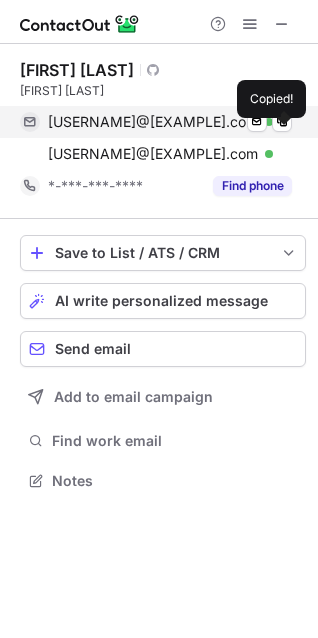 click on "[USERNAME]@[EXAMPLE].com" at bounding box center (153, 122) 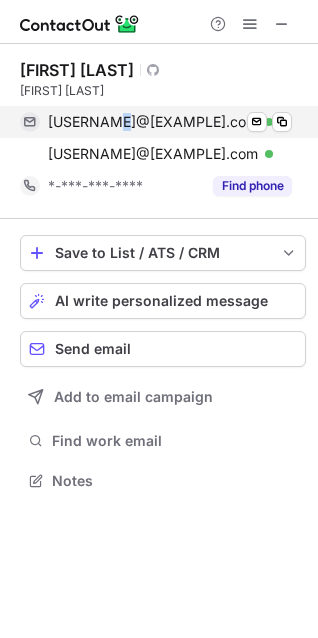click on "[USERNAME]@[EXAMPLE].com" at bounding box center (153, 122) 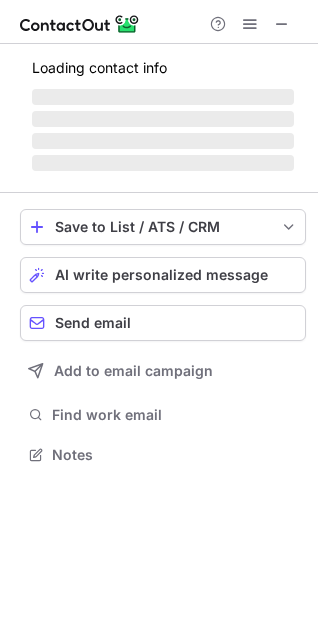 scroll, scrollTop: 440, scrollLeft: 318, axis: both 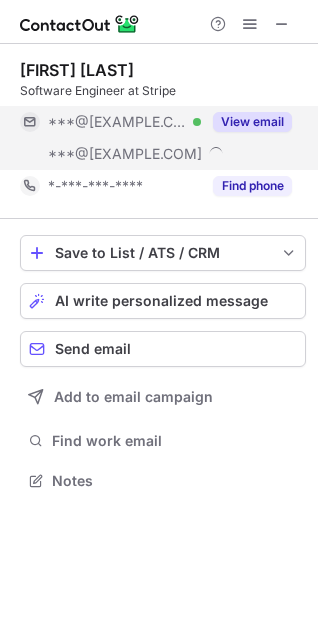 click on "[USERNAME]@[EXAMPLE].com Verified" at bounding box center (124, 122) 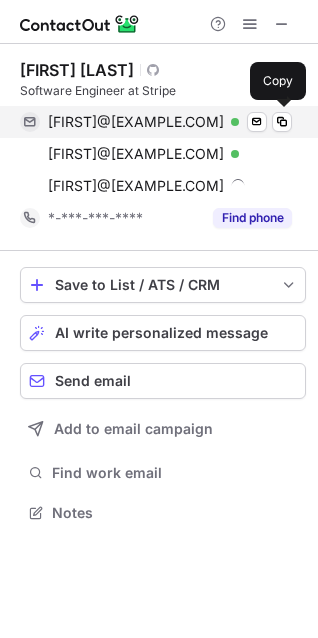 scroll, scrollTop: 9, scrollLeft: 9, axis: both 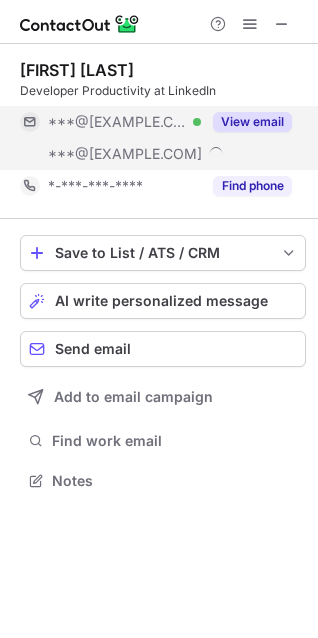 click on "[USERNAME]@[EXAMPLE].com Verified" at bounding box center [110, 122] 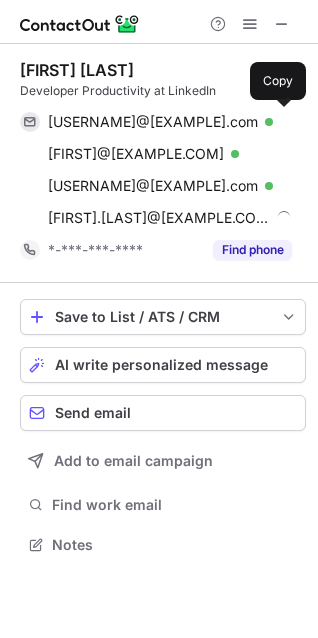 scroll, scrollTop: 9, scrollLeft: 9, axis: both 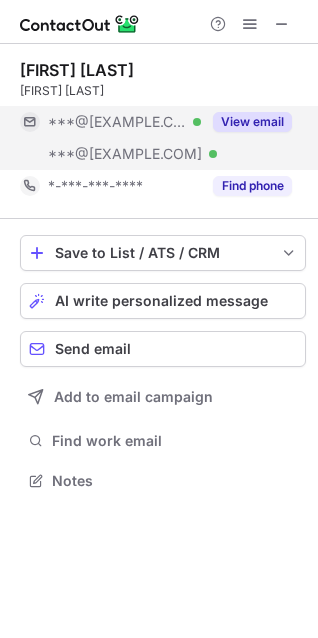 click on "***@[EXAMPLE.COM]" at bounding box center [117, 122] 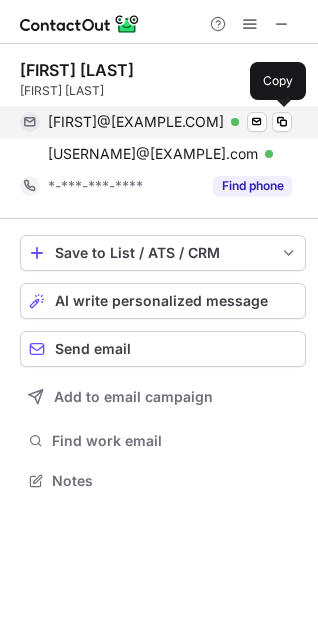click on "[FIRST]@[EXAMPLE.COM]" at bounding box center (136, 122) 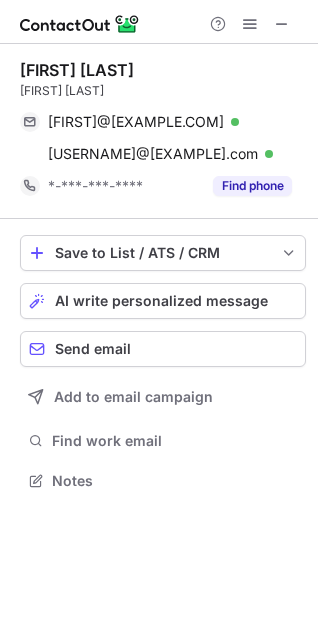 scroll, scrollTop: 440, scrollLeft: 318, axis: both 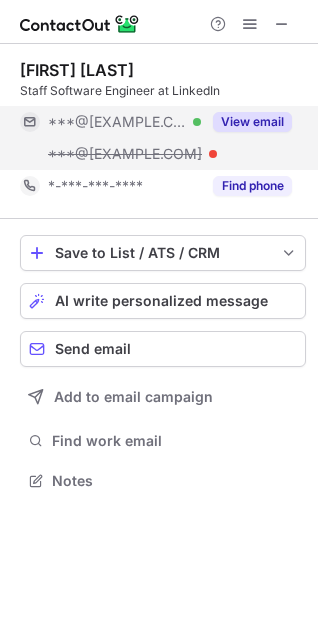 click on "***@[EXAMPLE.COM]" at bounding box center [117, 122] 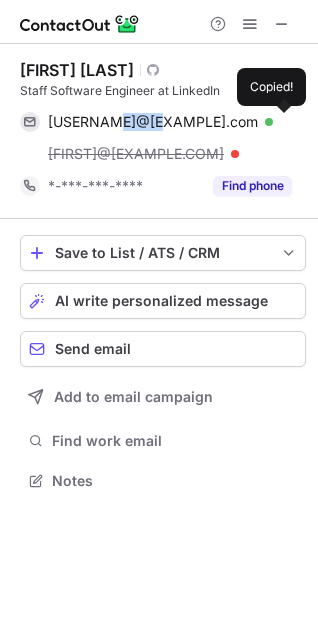 click on "[USERNAME]@[EXAMPLE].com" at bounding box center [153, 122] 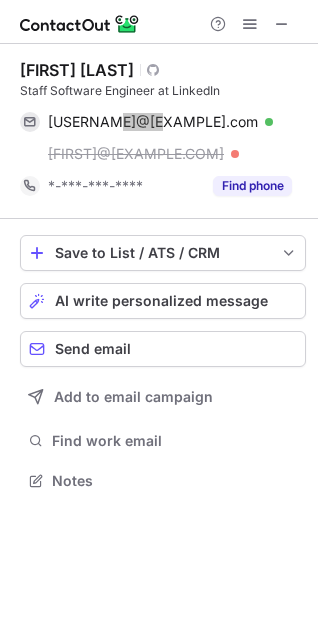scroll, scrollTop: 440, scrollLeft: 318, axis: both 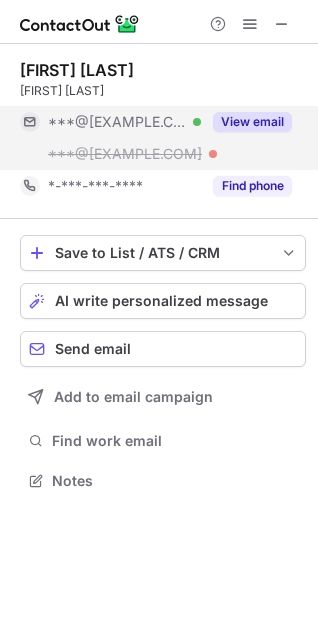 click on "***@[EXAMPLE.COM]" at bounding box center [117, 122] 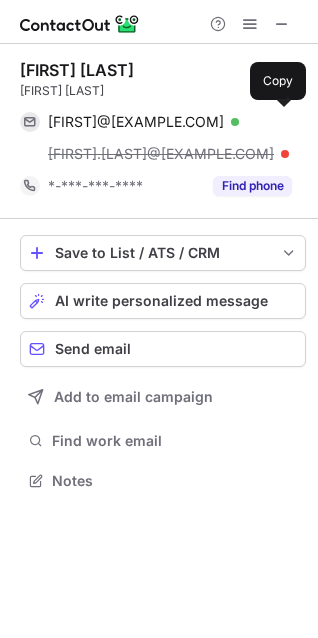 click on "[FIRST]@[EXAMPLE.COM]" at bounding box center [136, 122] 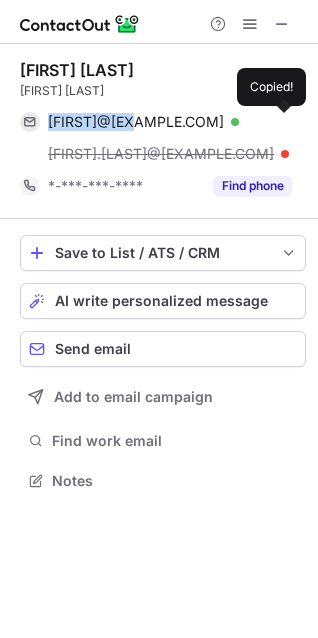 click on "[FIRST]@[EXAMPLE.COM]" at bounding box center [136, 122] 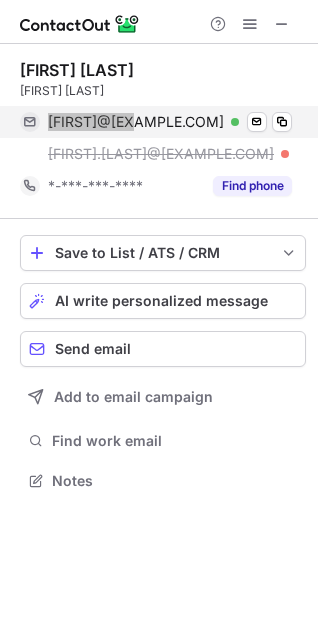 scroll, scrollTop: 440, scrollLeft: 318, axis: both 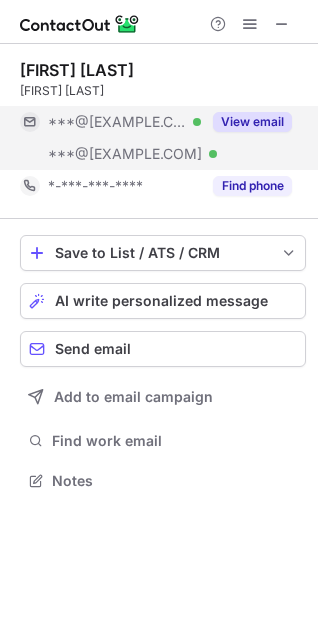 click on "***@[EXAMPLE.COM]" at bounding box center (117, 122) 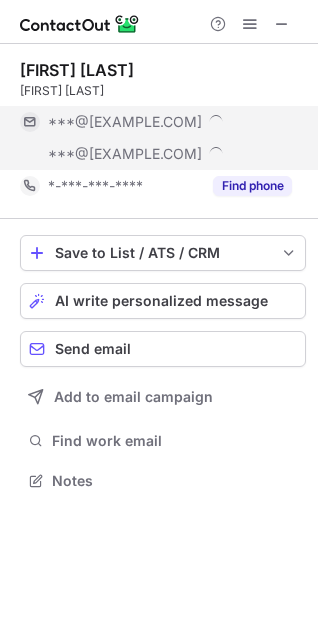 scroll, scrollTop: 9, scrollLeft: 9, axis: both 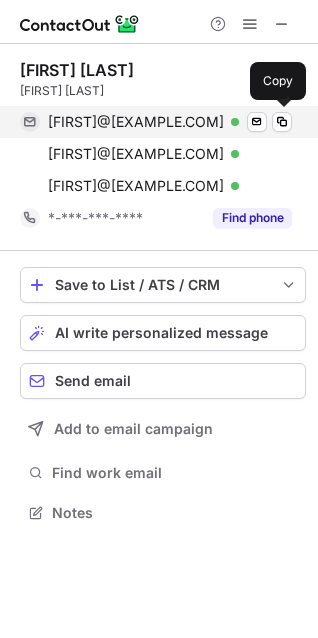 click on "[FIRST]@[EXAMPLE.COM]" at bounding box center [136, 122] 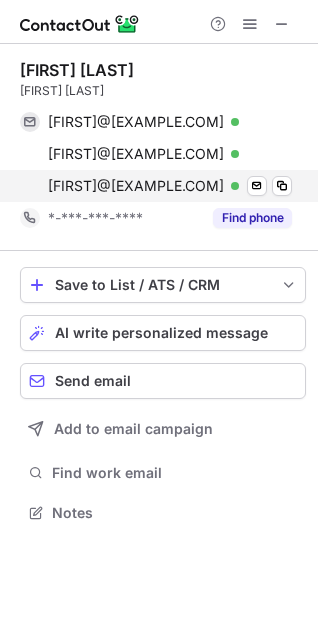 scroll, scrollTop: 440, scrollLeft: 318, axis: both 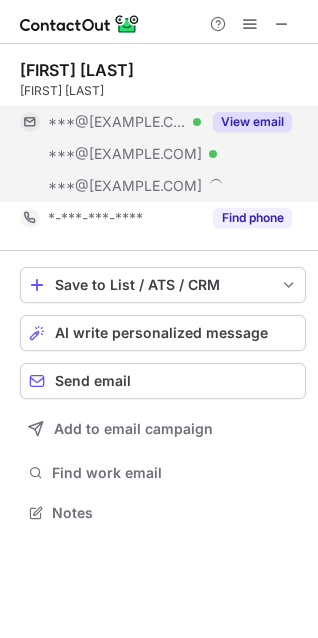 click on "[USERNAME]@[EXAMPLE].com Verified" at bounding box center (110, 122) 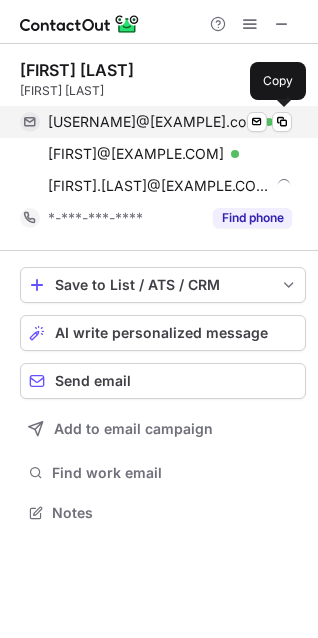 click on "[USERNAME]@[EXAMPLE].com" at bounding box center (153, 122) 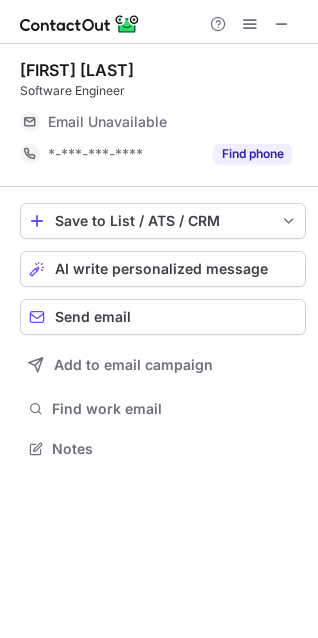 scroll, scrollTop: 434, scrollLeft: 318, axis: both 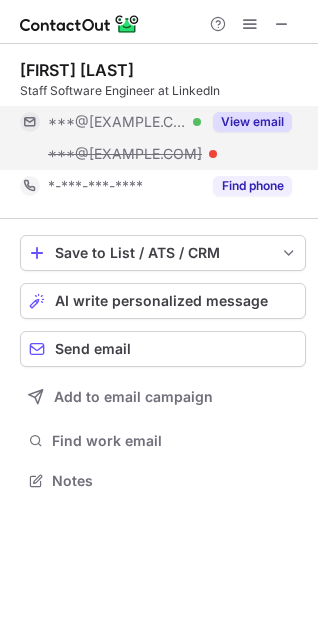 click on "[USERNAME]@[EXAMPLE].com Verified" at bounding box center [124, 122] 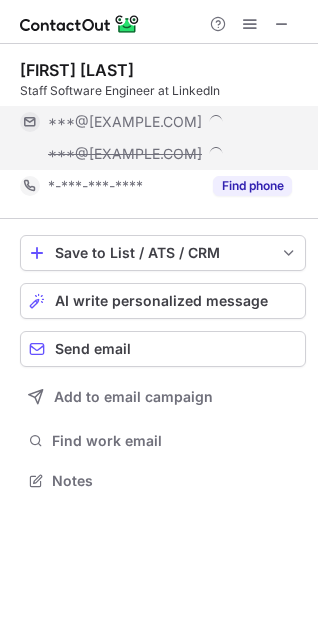 click at bounding box center [218, 119] 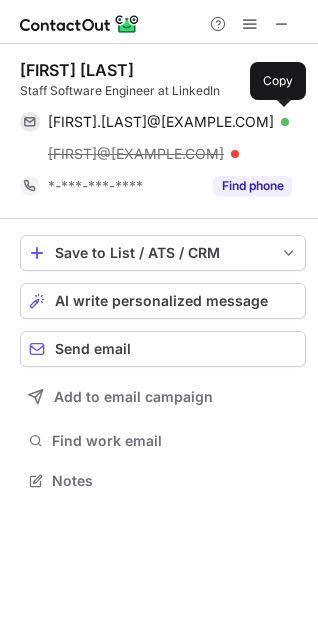 click on "[FIRST].[LAST]@[EXAMPLE.COM]" at bounding box center [161, 122] 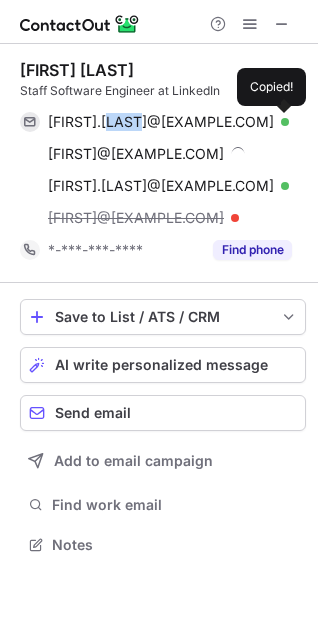 scroll, scrollTop: 9, scrollLeft: 9, axis: both 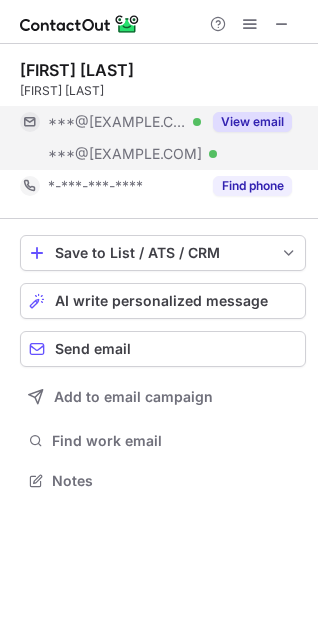 click on "***@[EXAMPLE.COM]" at bounding box center [110, 154] 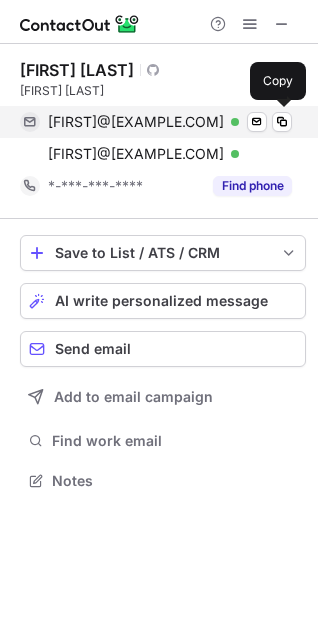 click on "[FIRST]@[EXAMPLE.COM]" at bounding box center (136, 122) 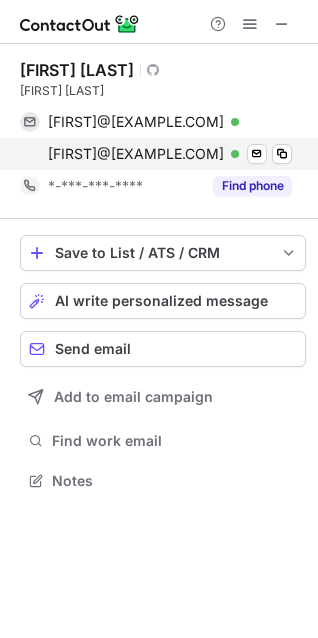 scroll, scrollTop: 440, scrollLeft: 318, axis: both 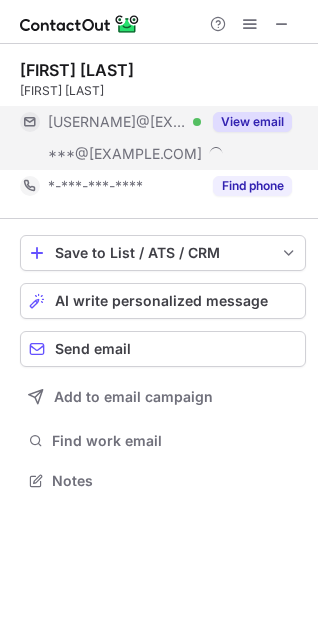 click on "[USERNAME]@[EXAMPLE].com" at bounding box center (117, 122) 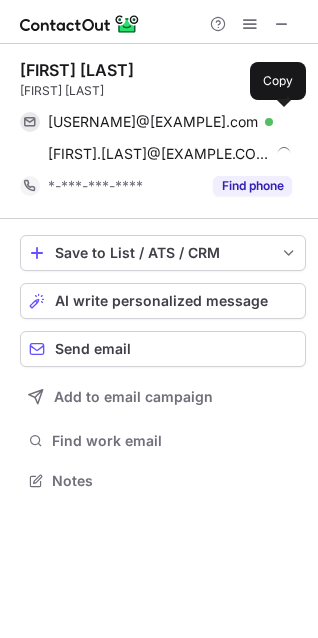 click on "[USERNAME]@[EXAMPLE].com" at bounding box center [153, 122] 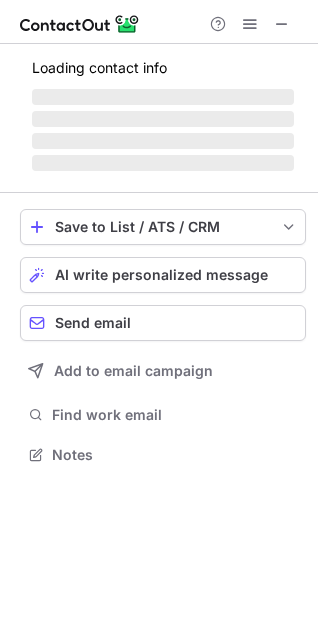 scroll, scrollTop: 440, scrollLeft: 318, axis: both 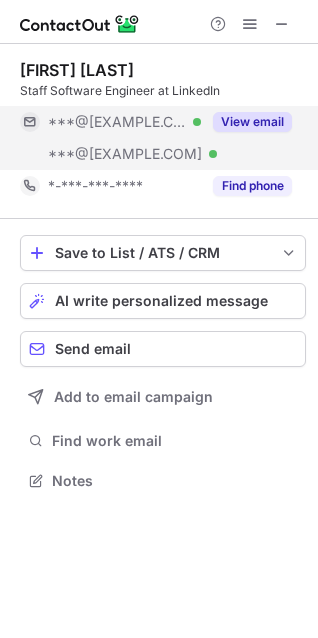 click on "***@[EXAMPLE.COM]" at bounding box center [117, 122] 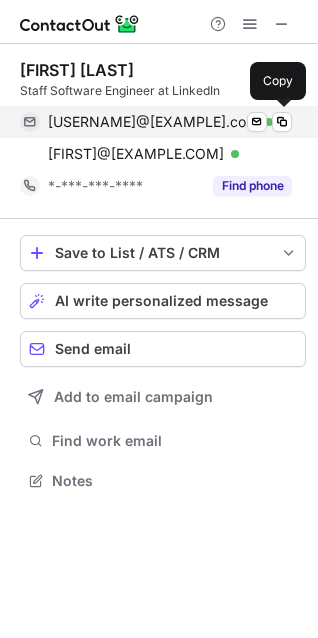 click on "[USERNAME]@[EXAMPLE].com Verified Send email Copy" at bounding box center (156, 122) 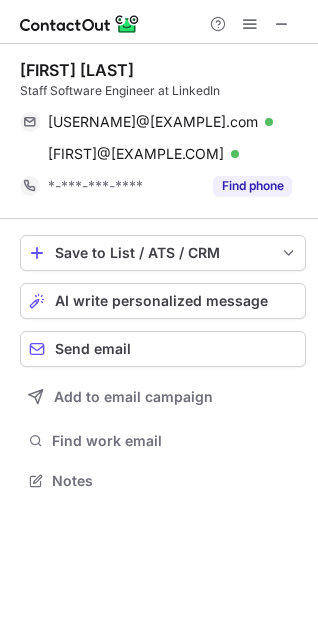 scroll, scrollTop: 440, scrollLeft: 318, axis: both 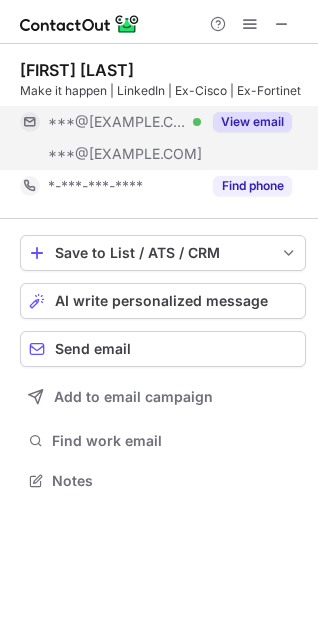 click on "***@[EXAMPLE.COM]" at bounding box center [117, 122] 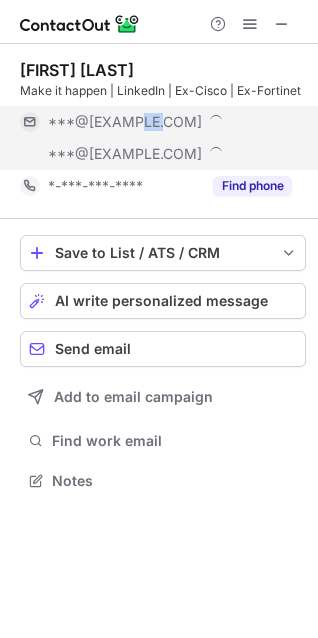 click on "***@[EXAMPLE.COM]" at bounding box center (125, 122) 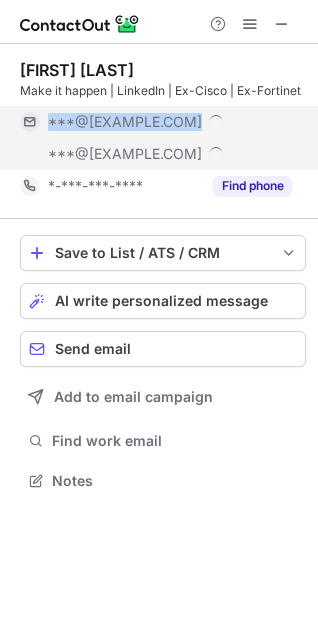 click on "***@[EXAMPLE.COM]" at bounding box center [125, 122] 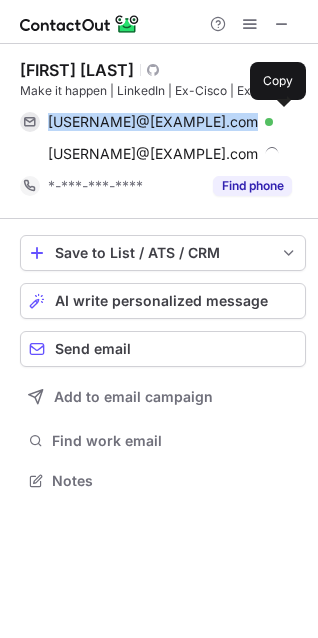 click on "[USERNAME]@[EXAMPLE].com" at bounding box center [153, 122] 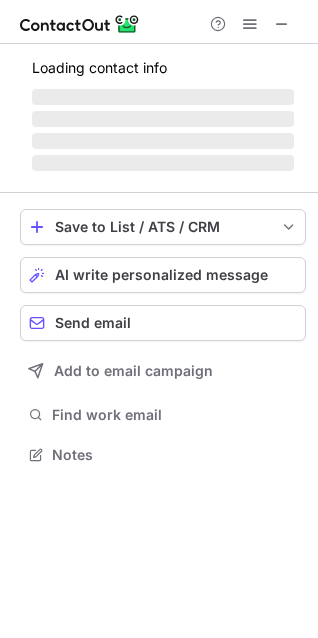 scroll, scrollTop: 440, scrollLeft: 318, axis: both 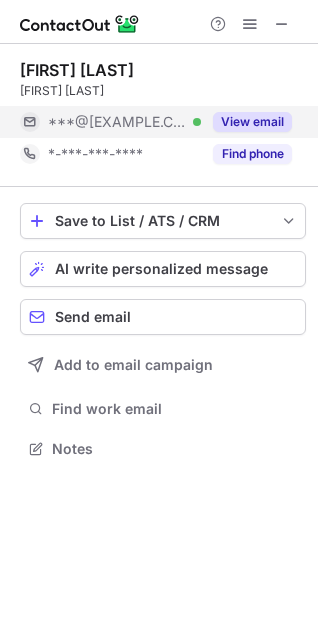 click on "***@[EXAMPLE.COM]" at bounding box center [117, 122] 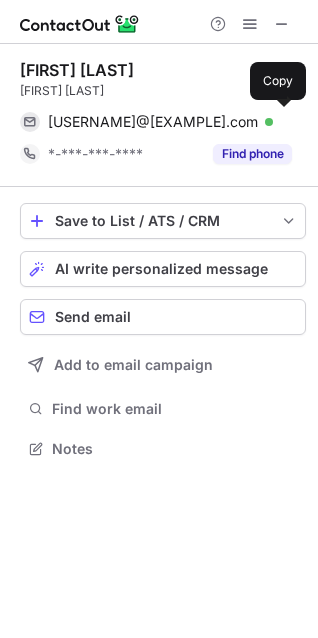 click on "[USERNAME]@[EXAMPLE].com" at bounding box center (153, 122) 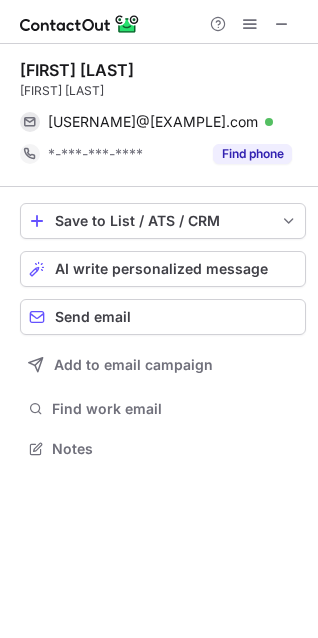scroll, scrollTop: 440, scrollLeft: 318, axis: both 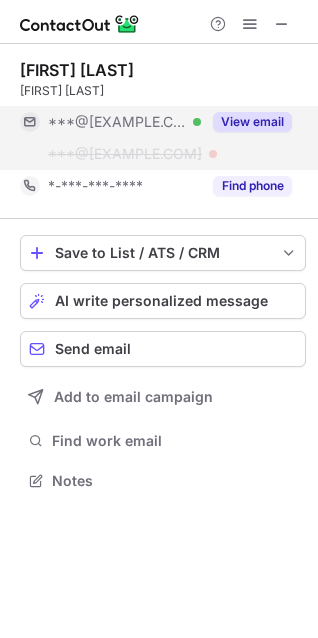 click on "[USERNAME]@[EXAMPLE].com Verified" at bounding box center [124, 122] 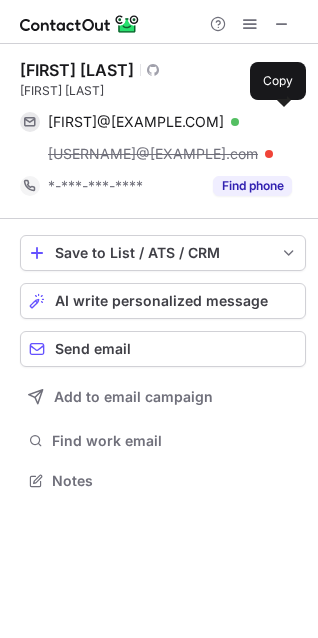 click on "[FIRST]@[EXAMPLE.COM]" at bounding box center [136, 122] 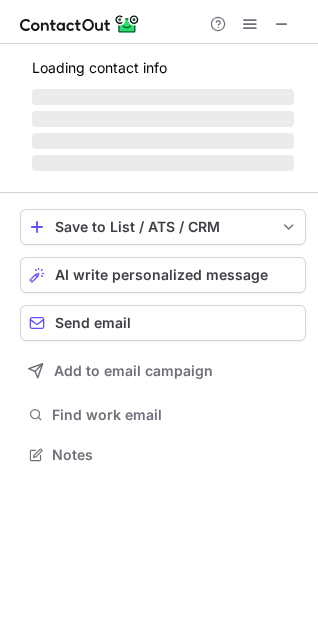 scroll, scrollTop: 440, scrollLeft: 318, axis: both 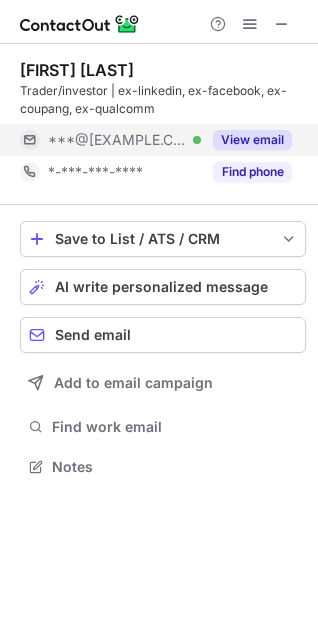 click on "[USERNAME]@[EXAMPLE].com Verified" at bounding box center [110, 140] 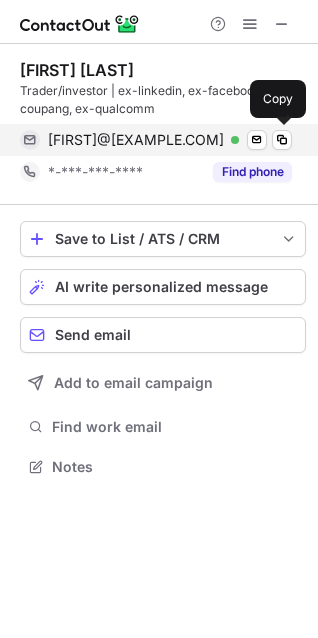 click on "[FIRST]@[EXAMPLE.COM]" at bounding box center (156, 140) 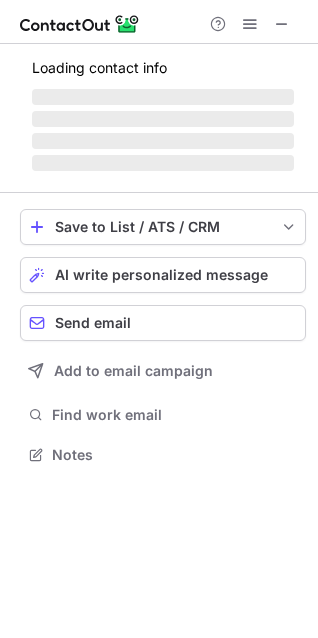 scroll, scrollTop: 440, scrollLeft: 318, axis: both 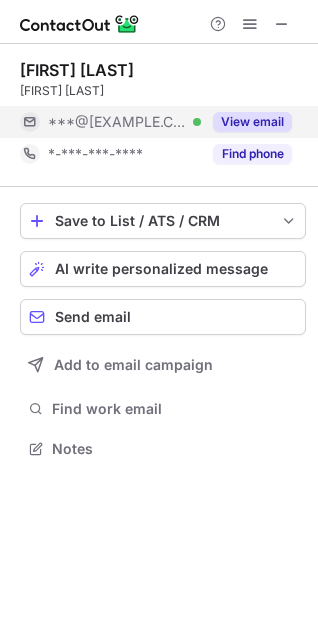 click on "***@[EXAMPLE.COM]" at bounding box center (117, 122) 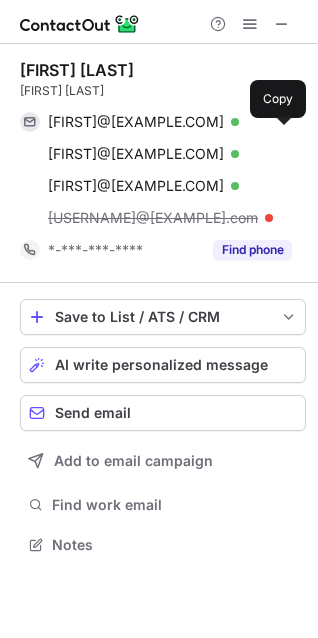 scroll, scrollTop: 10, scrollLeft: 9, axis: both 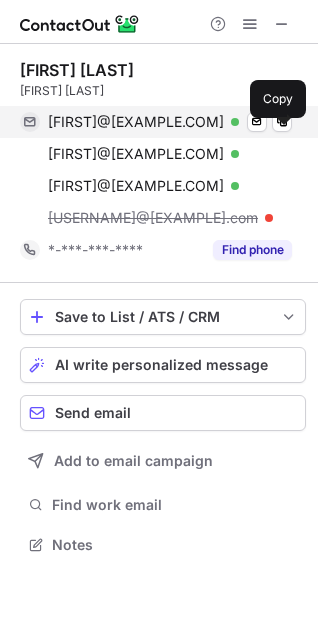 click on "[FIRST]@[EXAMPLE.COM]" at bounding box center [136, 122] 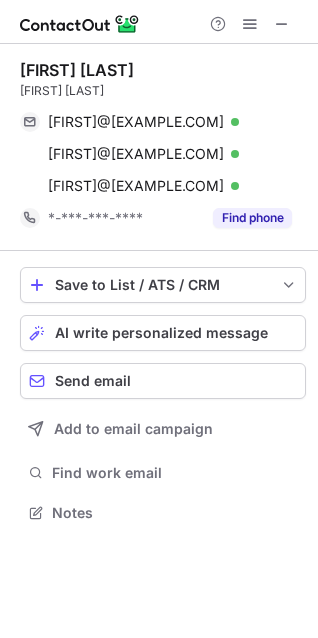 scroll, scrollTop: 440, scrollLeft: 318, axis: both 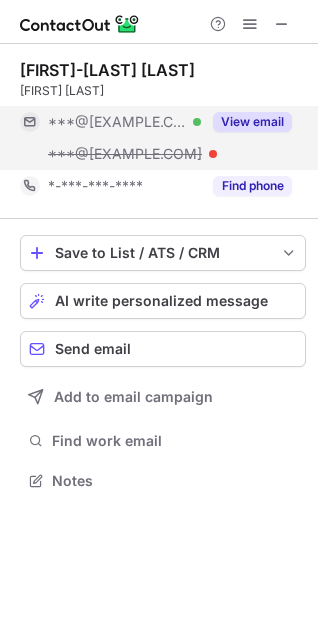 click on "***@[EXAMPLE.COM]" at bounding box center (117, 122) 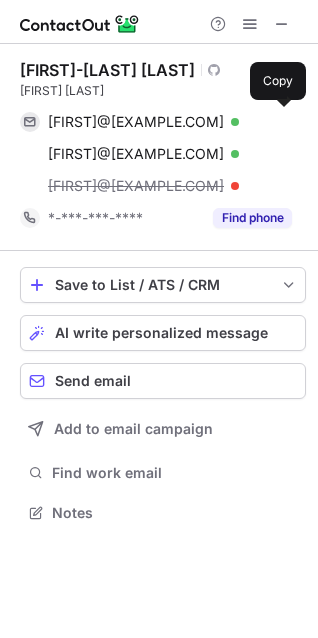 scroll, scrollTop: 9, scrollLeft: 9, axis: both 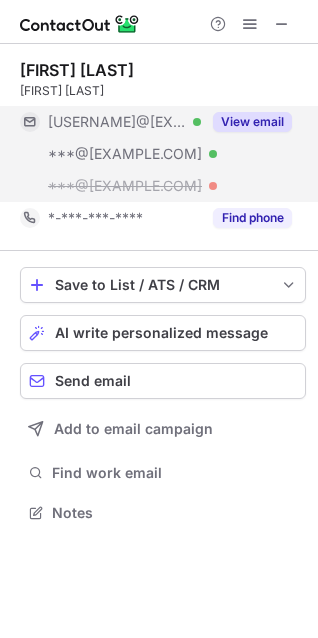 click on "[USERNAME]@[EXAMPLE].com" at bounding box center [117, 122] 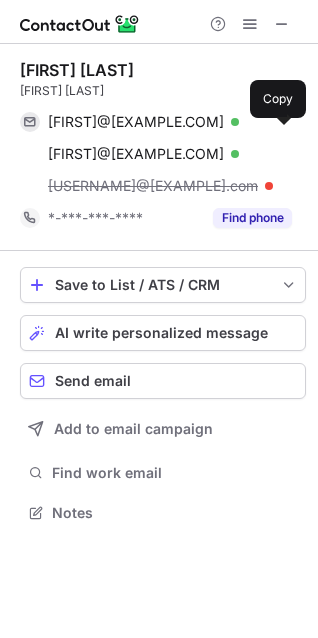 click on "[FIRST]@[EXAMPLE.COM]" at bounding box center [136, 122] 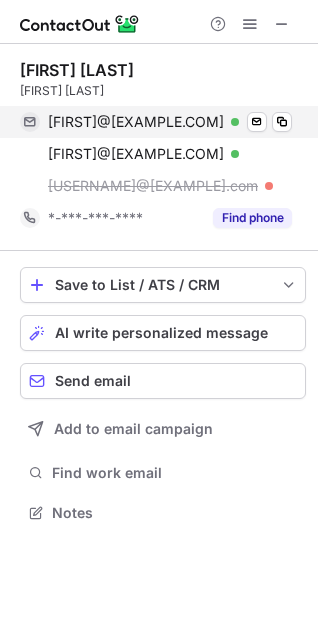 scroll, scrollTop: 440, scrollLeft: 318, axis: both 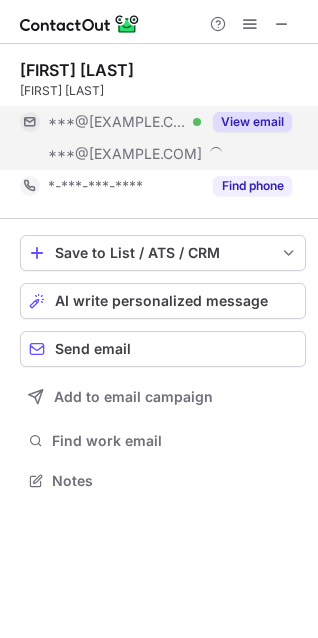 click at bounding box center (197, 122) 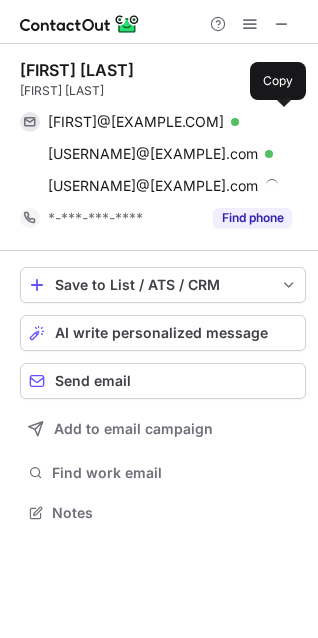 scroll, scrollTop: 9, scrollLeft: 9, axis: both 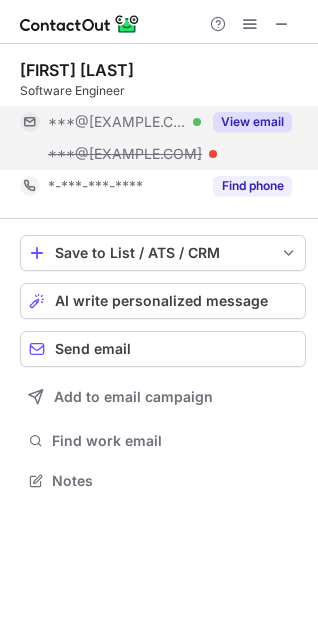 click on "[USERNAME]@[EXAMPLE].com Verified" at bounding box center [124, 122] 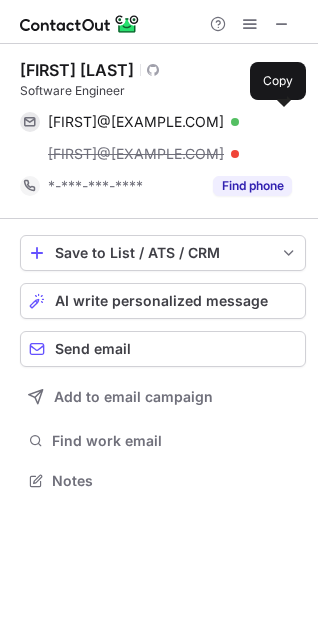 click on "[FIRST]@[EXAMPLE.COM]" at bounding box center [136, 122] 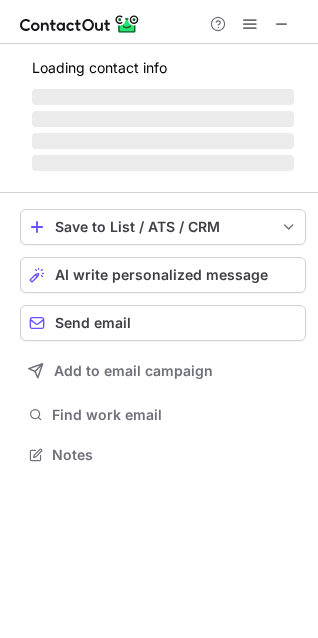 scroll, scrollTop: 440, scrollLeft: 318, axis: both 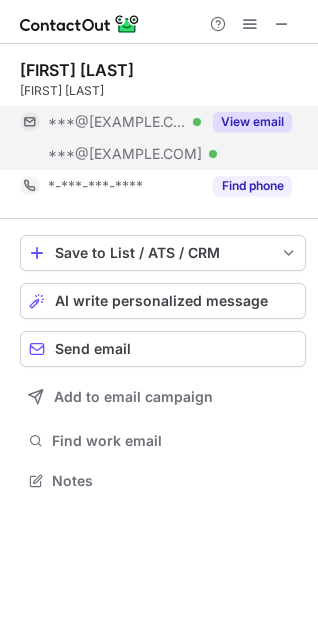 click on "***@[EXAMPLE.COM]" at bounding box center (117, 122) 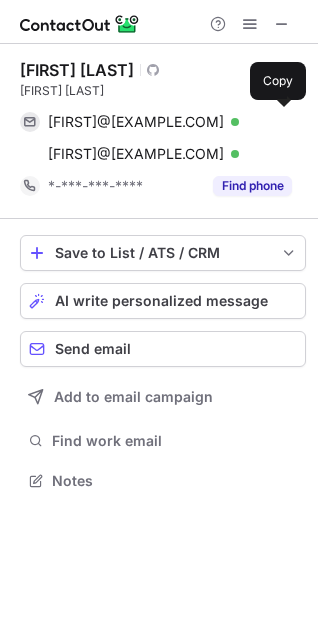 click on "[FIRST]@[EXAMPLE.COM]" at bounding box center [136, 122] 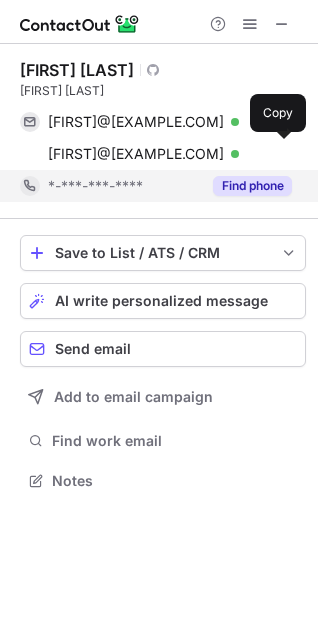 scroll, scrollTop: 440, scrollLeft: 318, axis: both 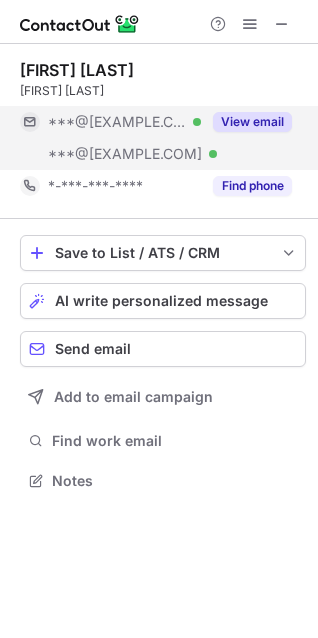 click on "***@[EXAMPLE.COM]" at bounding box center [117, 122] 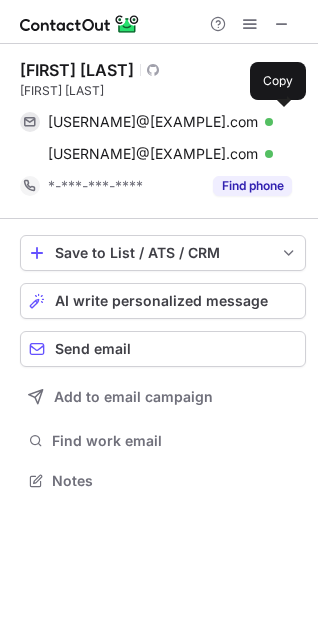 click on "[USERNAME]@[EXAMPLE].com" at bounding box center [153, 122] 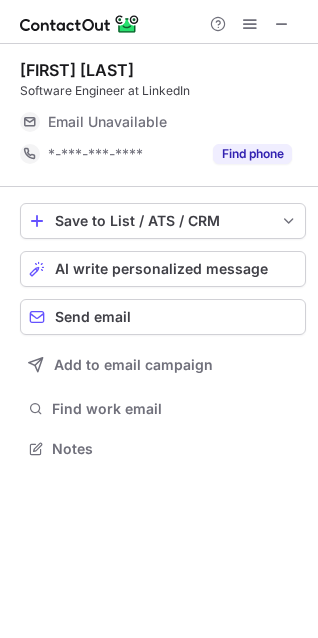 scroll, scrollTop: 434, scrollLeft: 318, axis: both 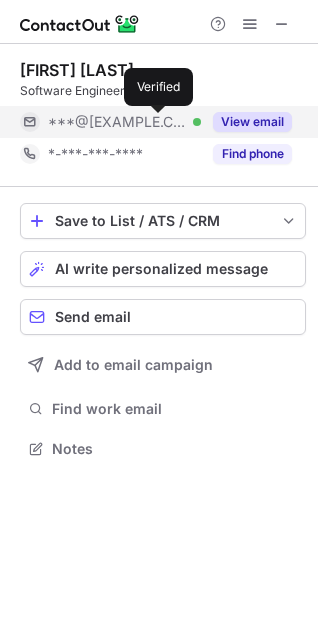 click at bounding box center [197, 122] 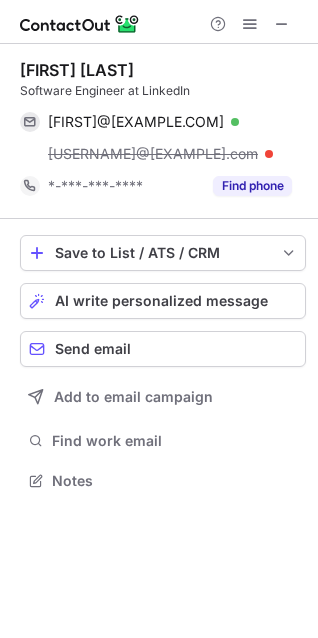 scroll, scrollTop: 9, scrollLeft: 9, axis: both 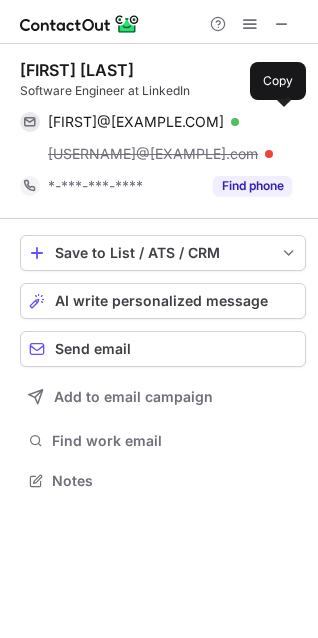 click on "[FIRST]@[EXAMPLE.COM]" at bounding box center [136, 122] 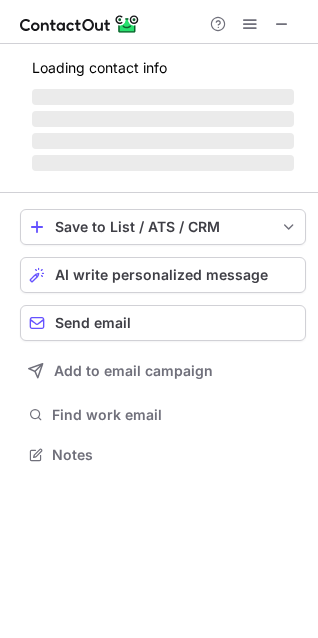 scroll, scrollTop: 440, scrollLeft: 318, axis: both 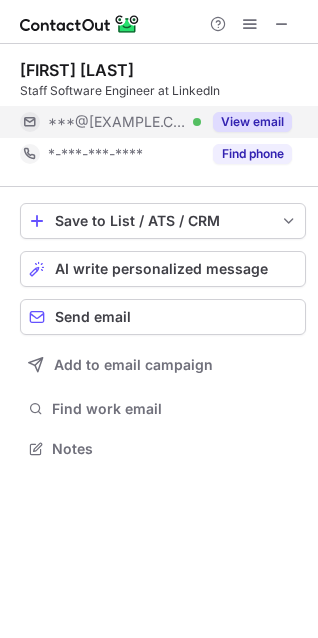 click on "***@[EXAMPLE.COM]" at bounding box center [117, 122] 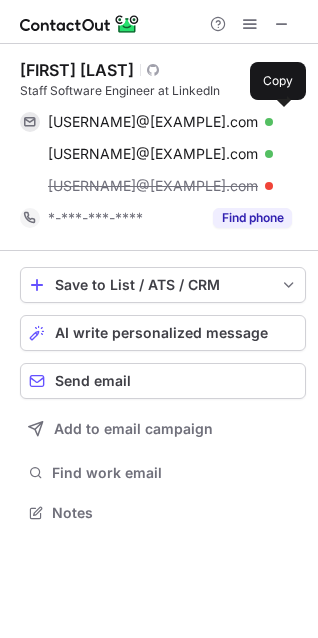 scroll, scrollTop: 9, scrollLeft: 9, axis: both 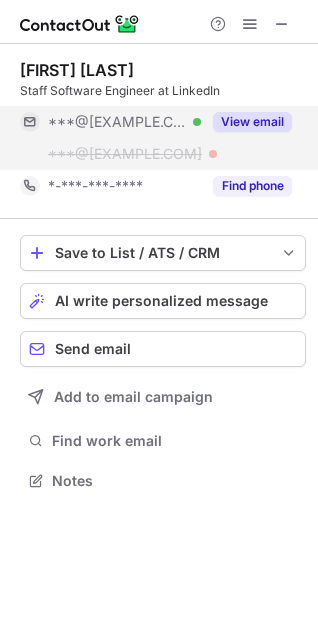 click at bounding box center [197, 122] 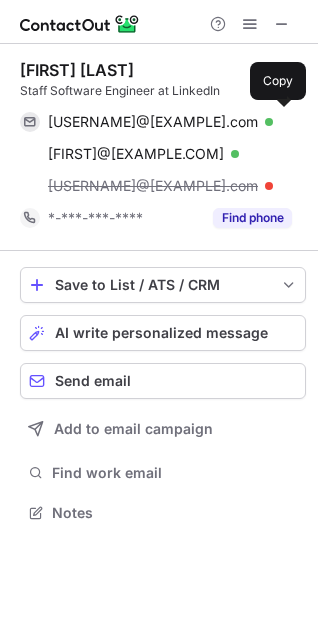 scroll, scrollTop: 9, scrollLeft: 9, axis: both 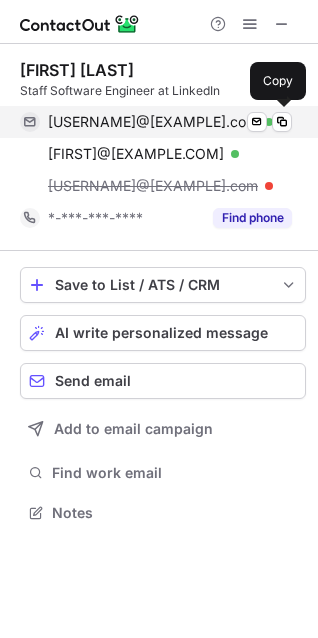click on "[USERNAME]@[EXAMPLE].com" at bounding box center (153, 122) 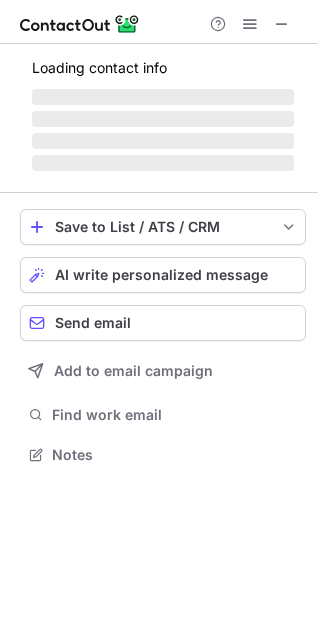 scroll, scrollTop: 440, scrollLeft: 318, axis: both 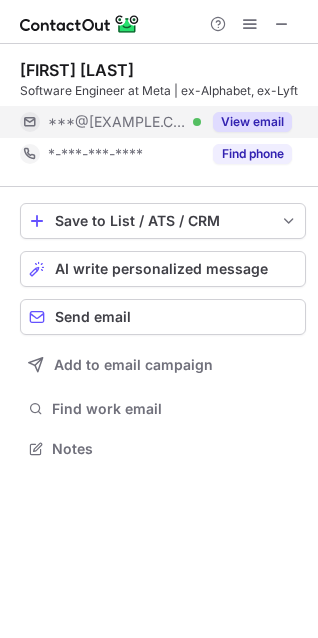 click on "[USERNAME]@[EXAMPLE].com Verified" at bounding box center [110, 122] 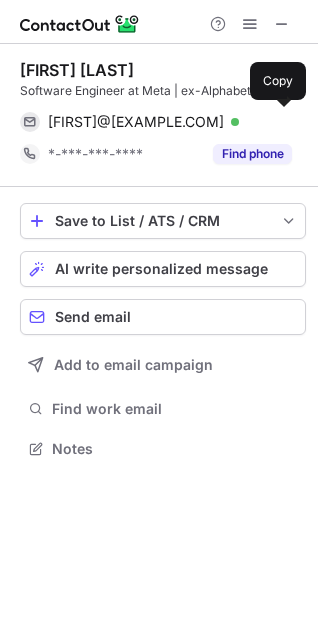 click on "[FIRST]@[EXAMPLE.COM]" at bounding box center [136, 122] 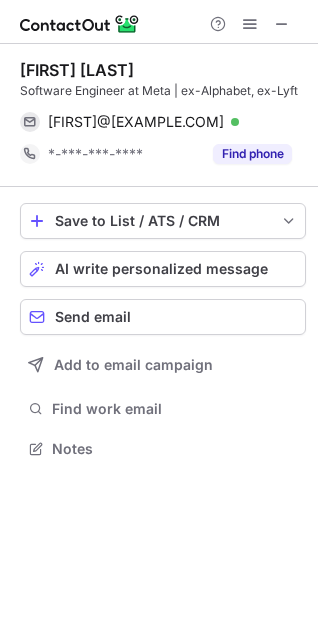 scroll, scrollTop: 440, scrollLeft: 318, axis: both 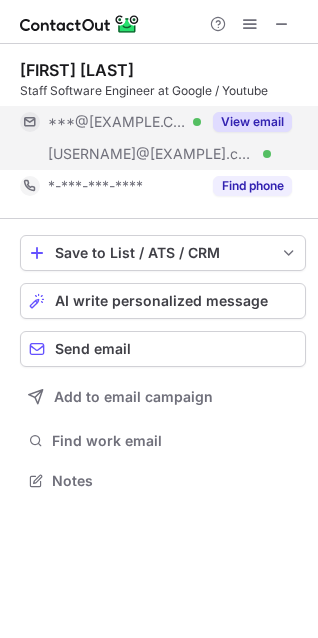 click on "[USERNAME]@[EXAMPLE].com Verified" at bounding box center [124, 122] 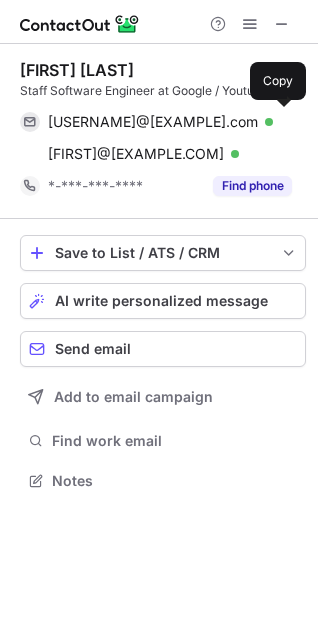 click on "[USERNAME]@[EXAMPLE].com" at bounding box center (153, 122) 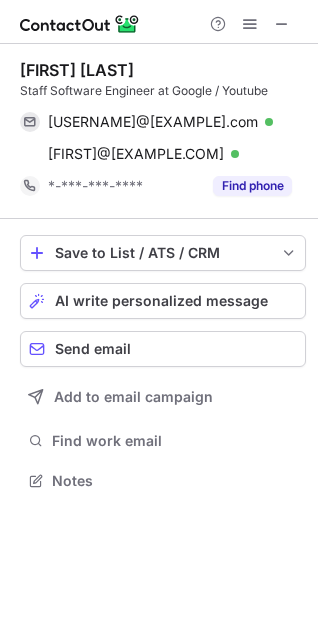 scroll, scrollTop: 440, scrollLeft: 318, axis: both 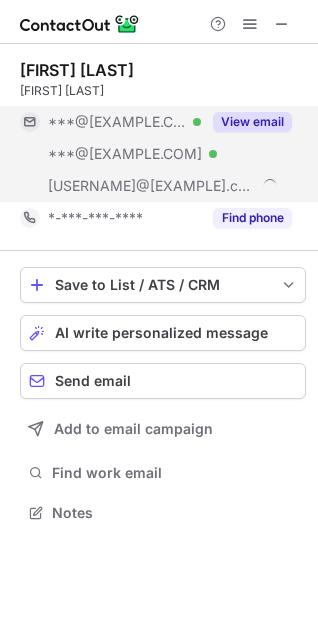click on "***@[EXAMPLE.COM]" at bounding box center (117, 122) 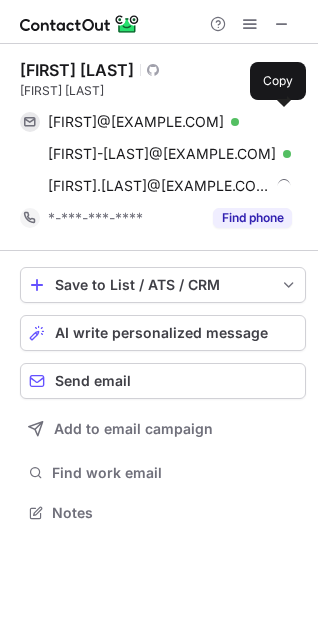 click on "[FIRST]@[EXAMPLE.COM]" at bounding box center (136, 122) 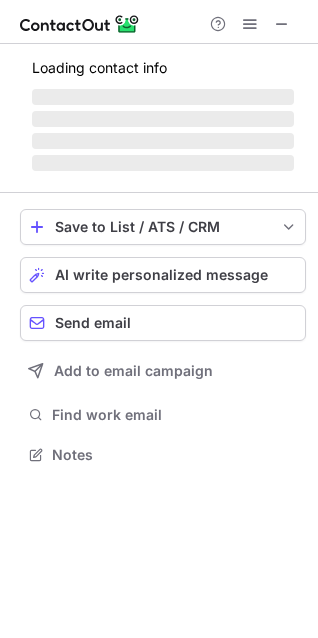 scroll, scrollTop: 440, scrollLeft: 318, axis: both 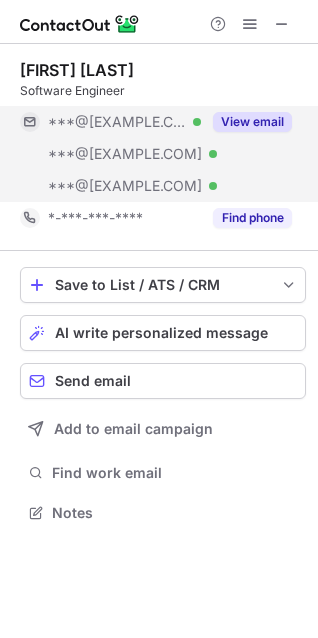 click on "***@[EXAMPLE.COM]" at bounding box center (117, 122) 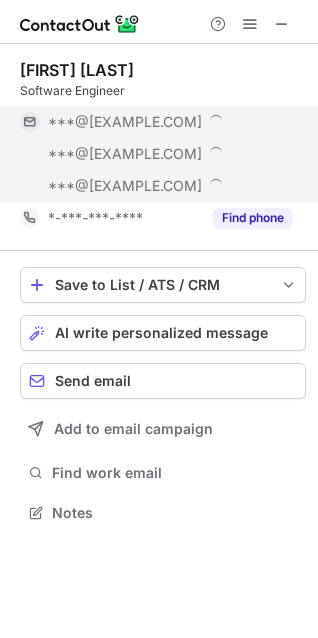 scroll, scrollTop: 9, scrollLeft: 9, axis: both 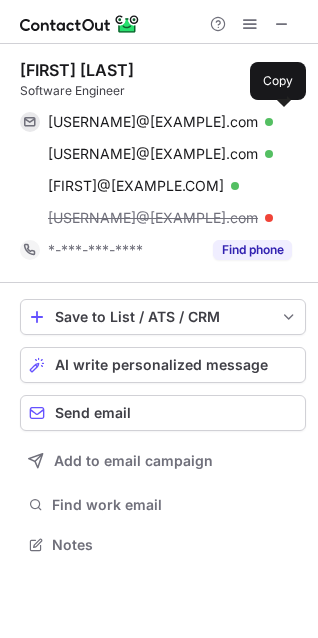 click on "[USERNAME]@[EXAMPLE].com" at bounding box center [153, 122] 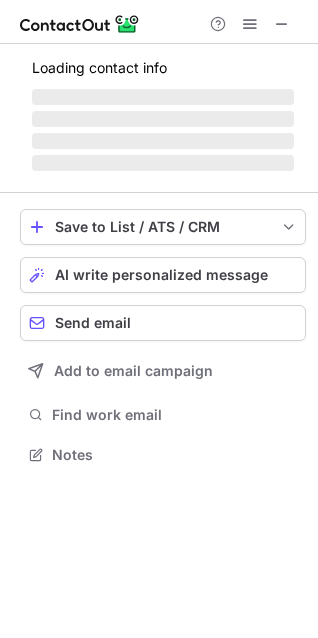 scroll, scrollTop: 440, scrollLeft: 318, axis: both 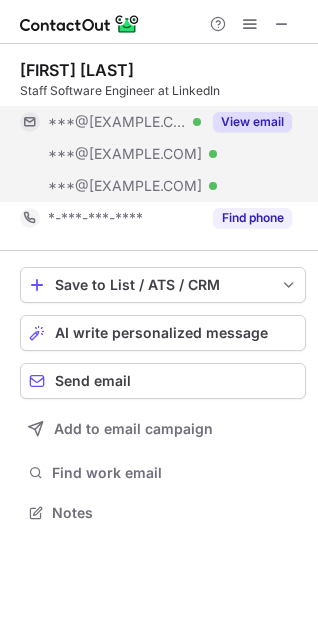 click on "[USERNAME]@[EXAMPLE].com Verified" at bounding box center [110, 122] 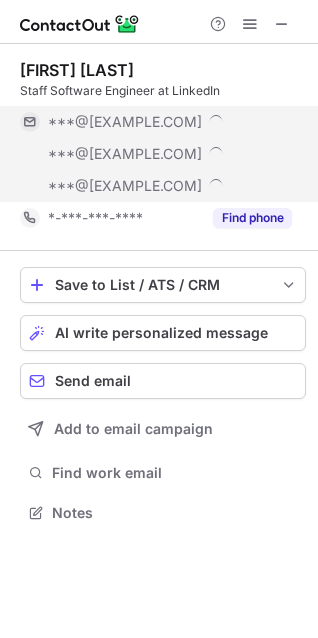 scroll, scrollTop: 9, scrollLeft: 9, axis: both 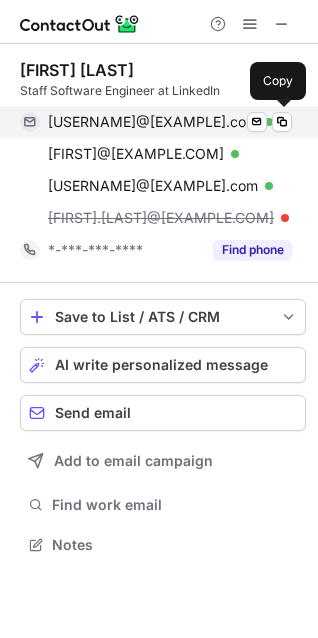 click on "[USERNAME]@[EXAMPLE].com" at bounding box center [153, 122] 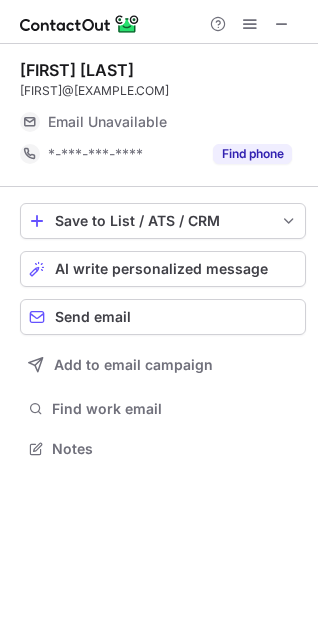 scroll, scrollTop: 452, scrollLeft: 318, axis: both 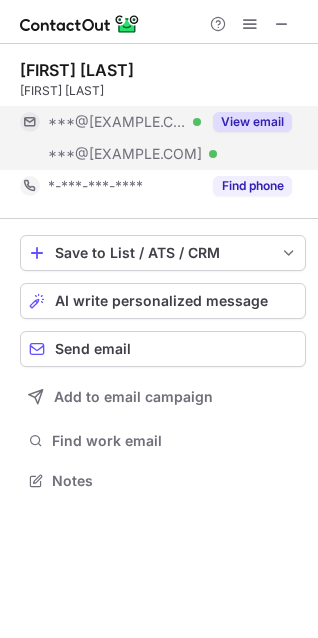 click on "***@[EXAMPLE.COM]" at bounding box center (117, 122) 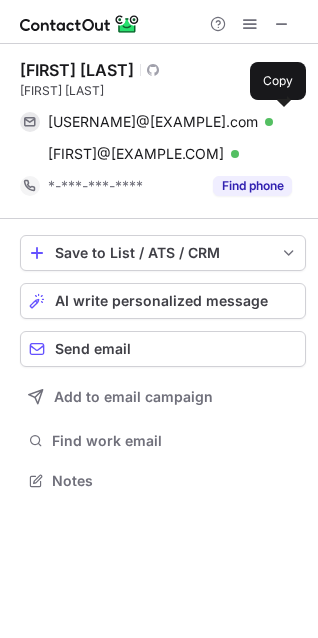 click on "[USERNAME]@[EXAMPLE].com" at bounding box center [153, 122] 